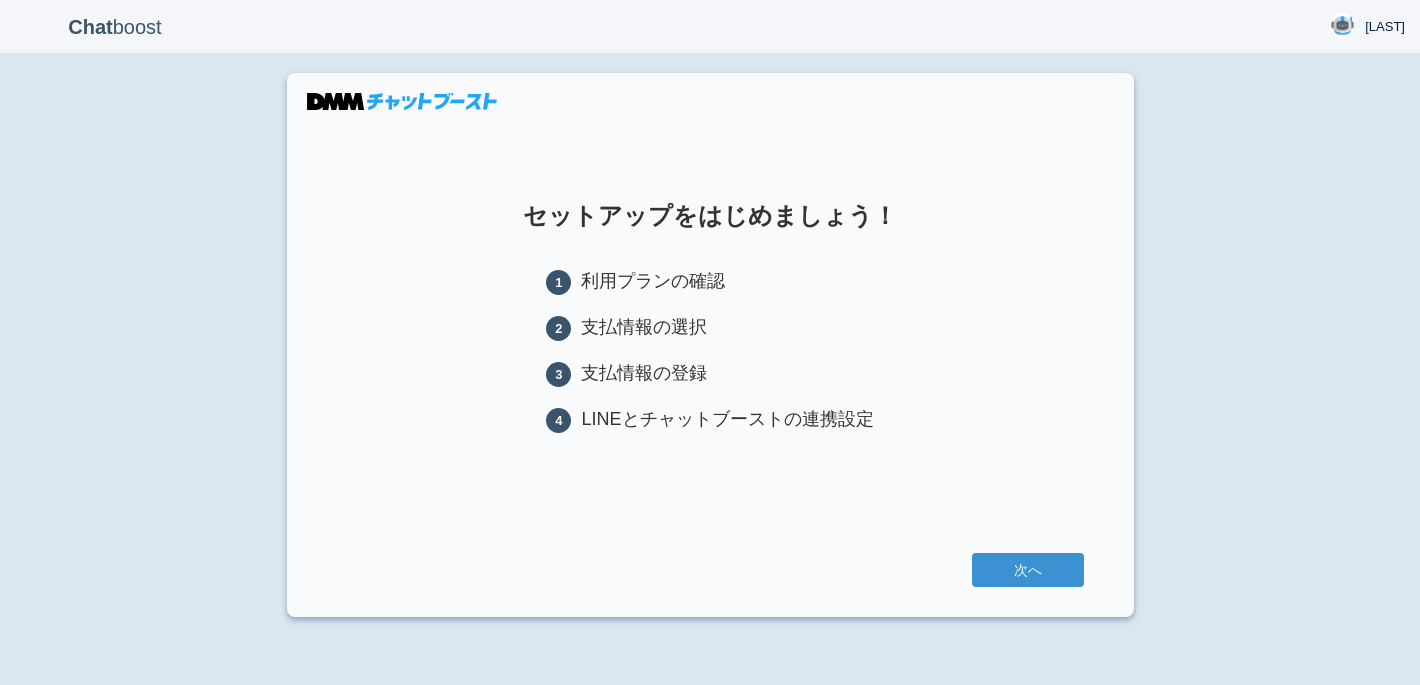 scroll, scrollTop: 0, scrollLeft: 0, axis: both 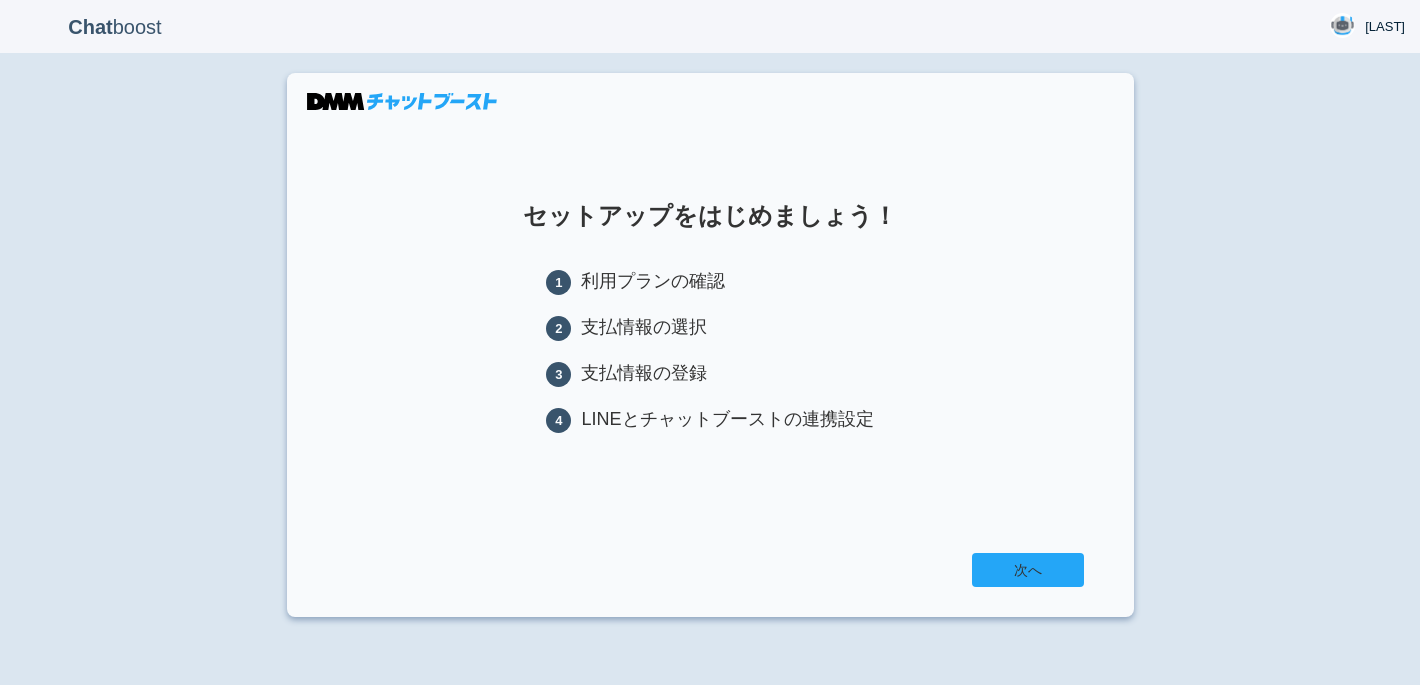 click on "次へ" at bounding box center [1028, 570] 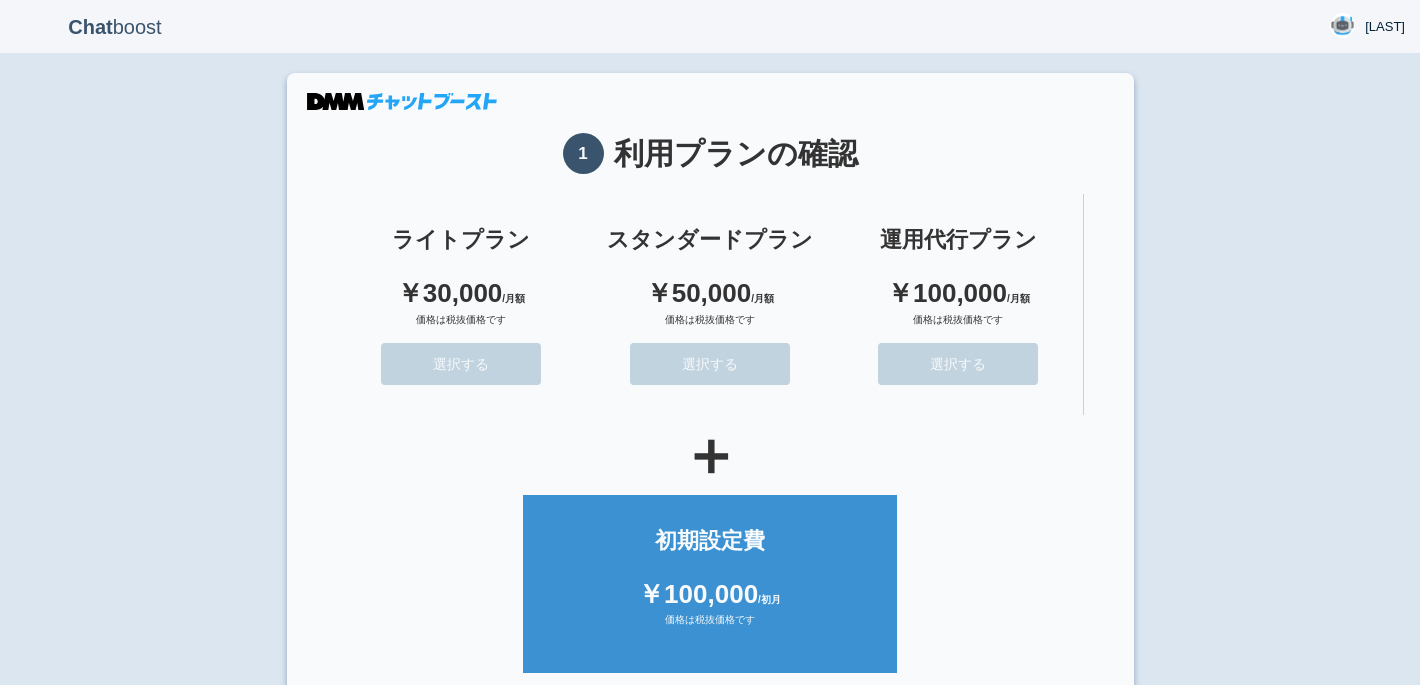 scroll, scrollTop: 53, scrollLeft: 0, axis: vertical 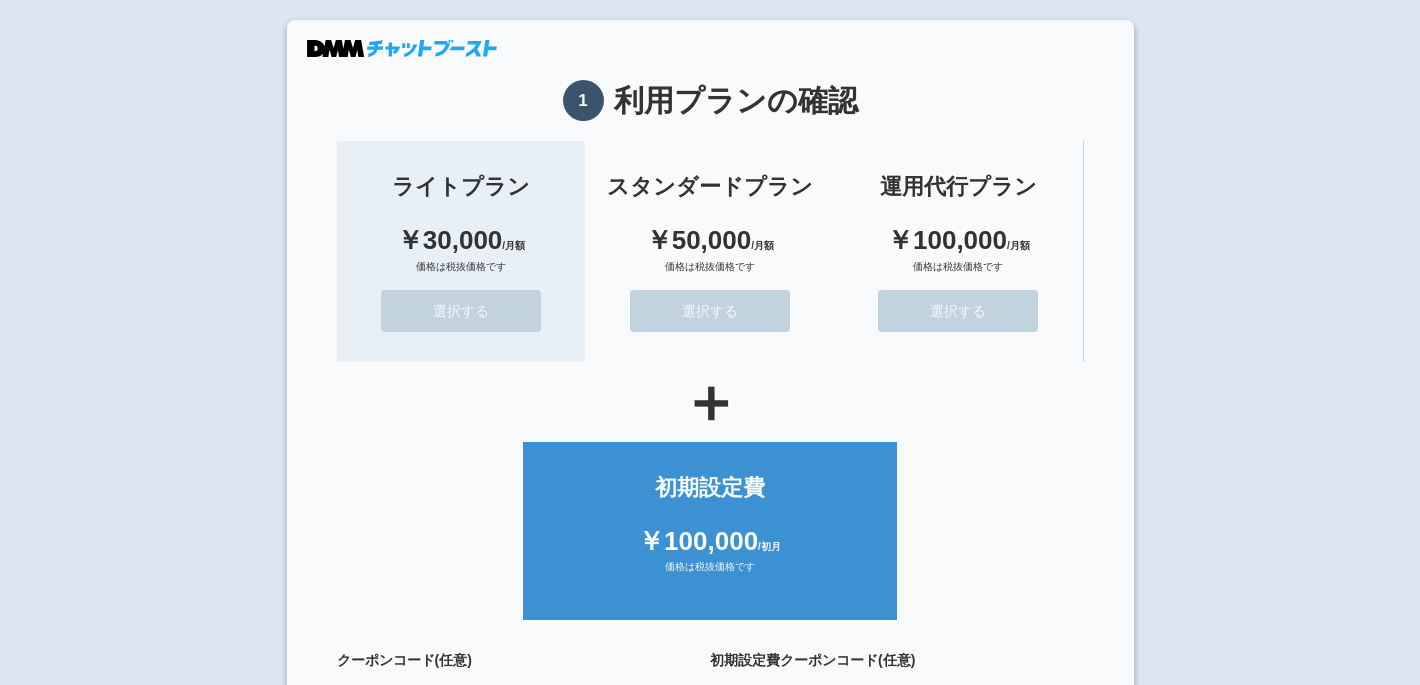 click on "ライトプラン
￥30,000 /月額
価格は税抜価格です
選択する" at bounding box center [461, 251] 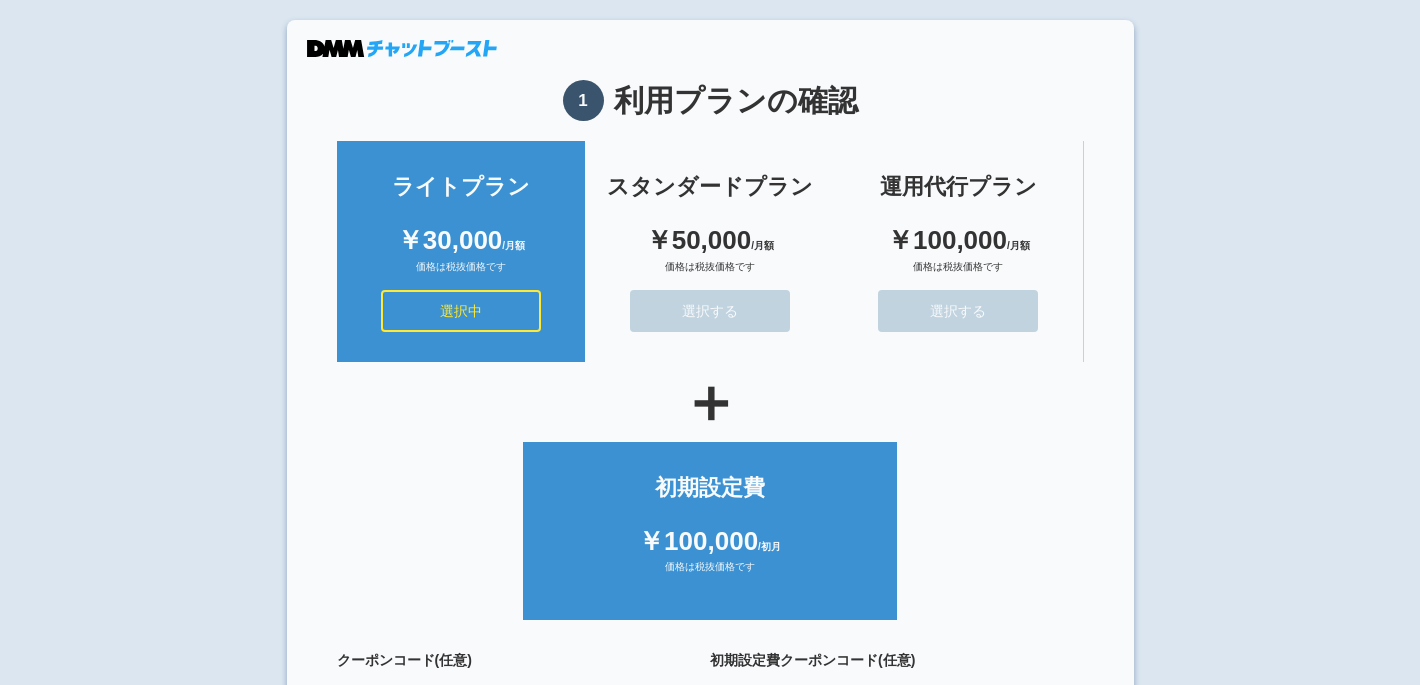 scroll, scrollTop: 214, scrollLeft: 0, axis: vertical 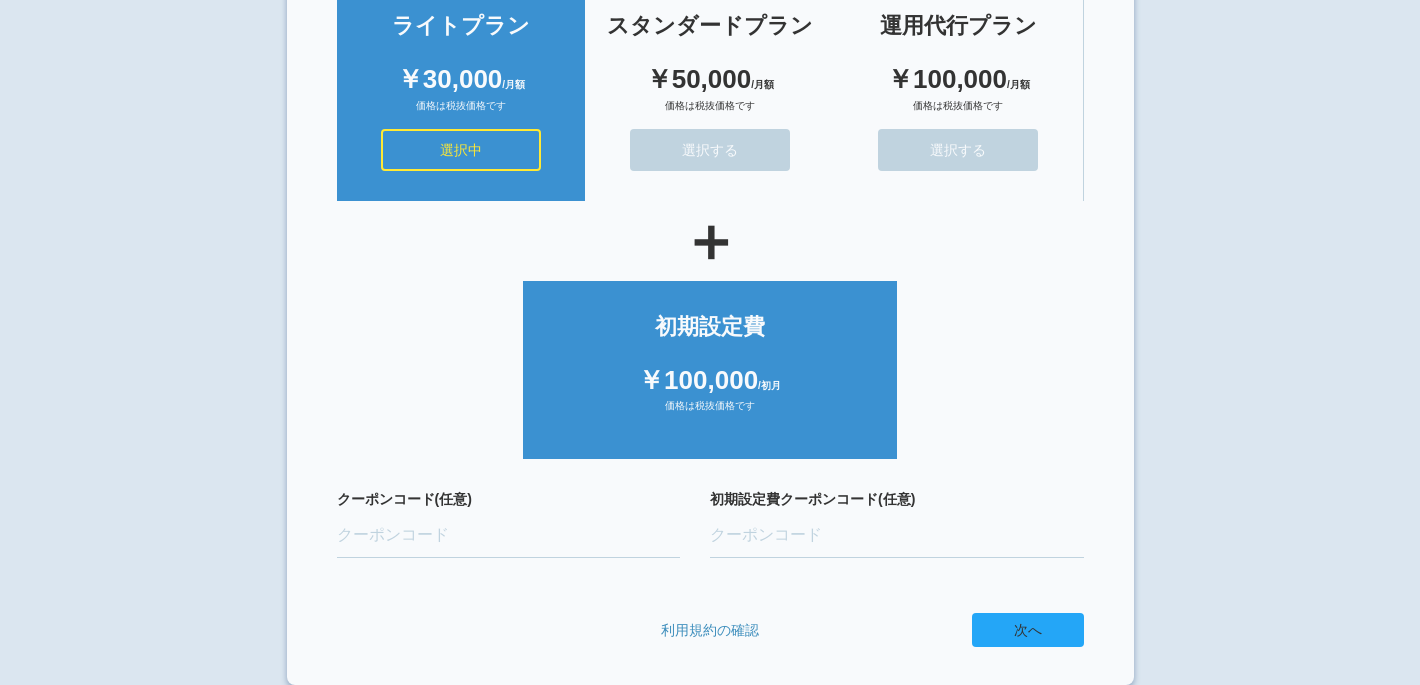 click on "次へ" at bounding box center [1028, 630] 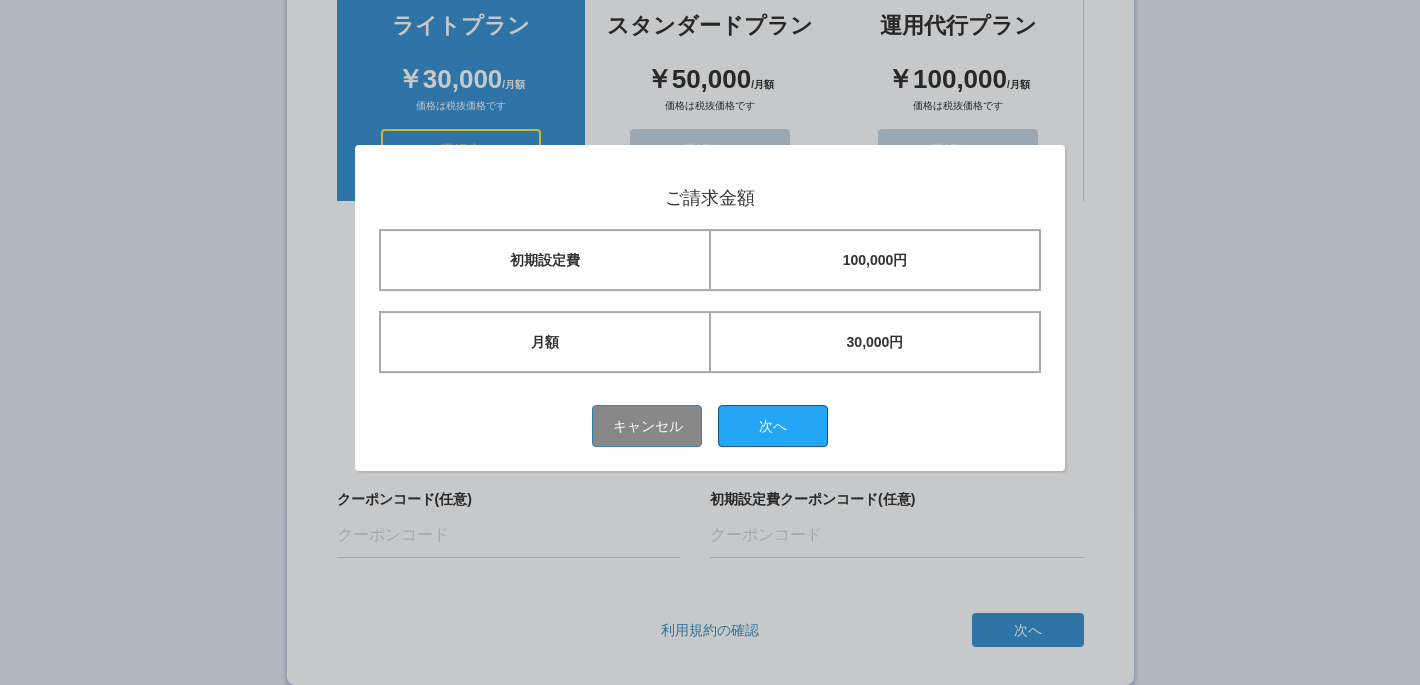 click on "次へ" at bounding box center [773, 426] 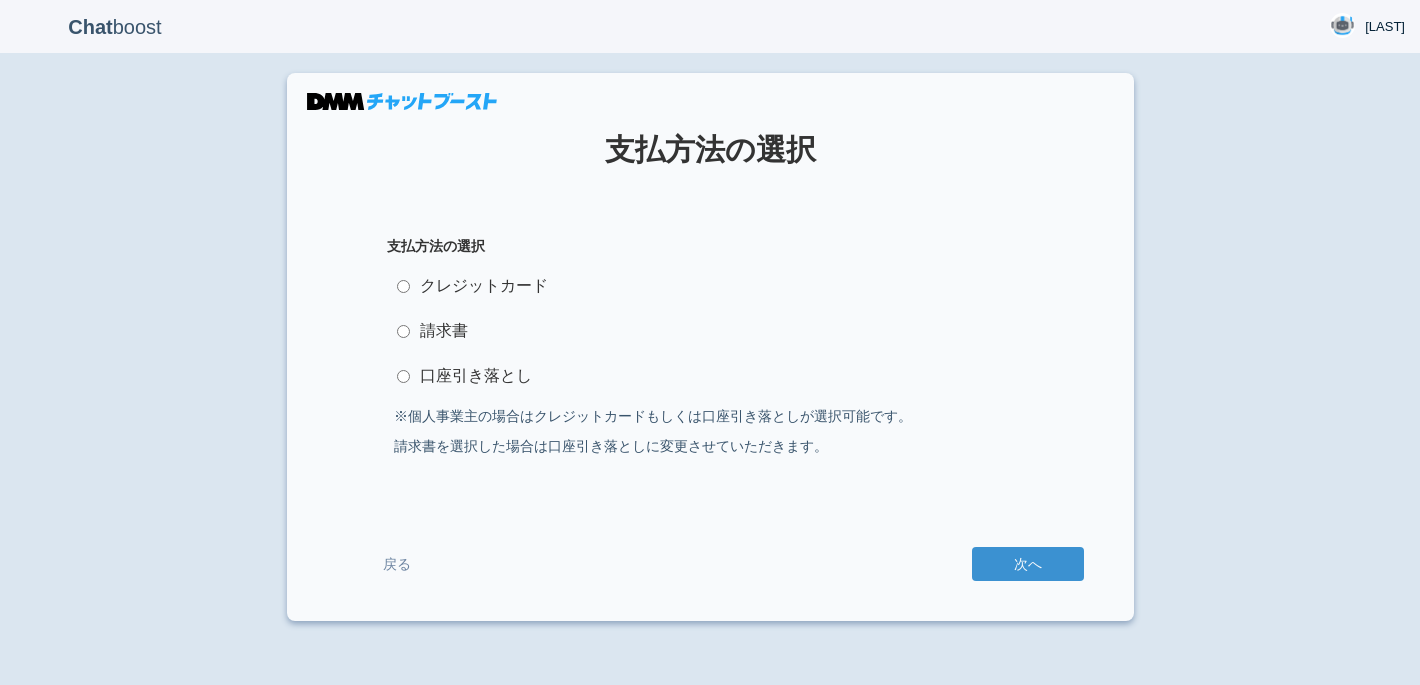 scroll, scrollTop: 0, scrollLeft: 0, axis: both 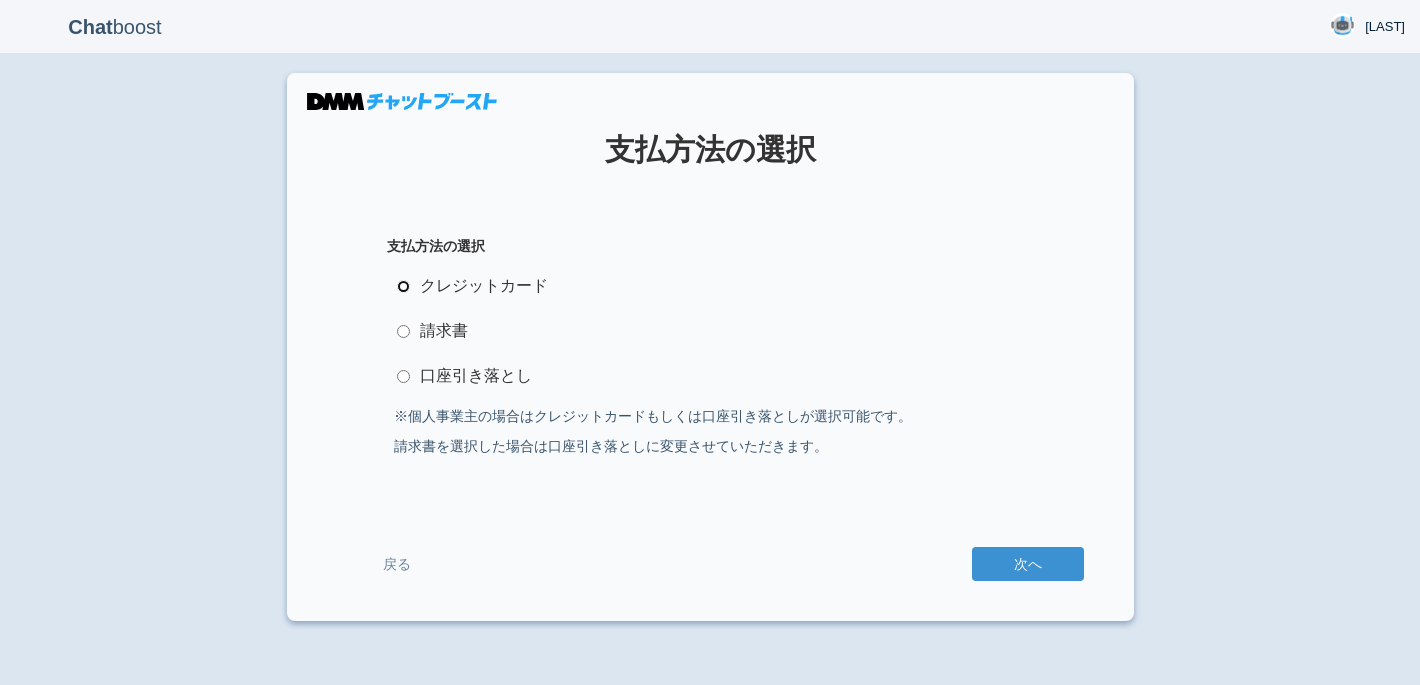 click on "クレジットカード" at bounding box center (403, 286) 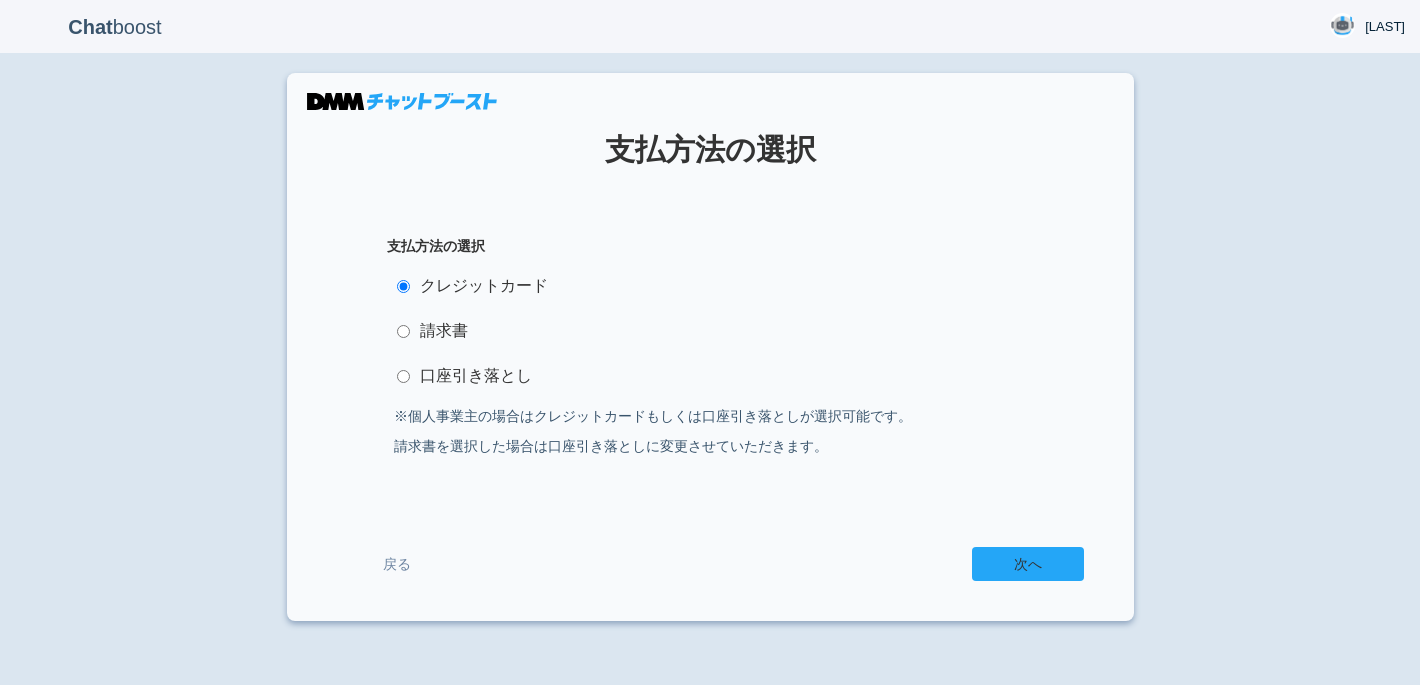 click on "次へ" at bounding box center (1028, 564) 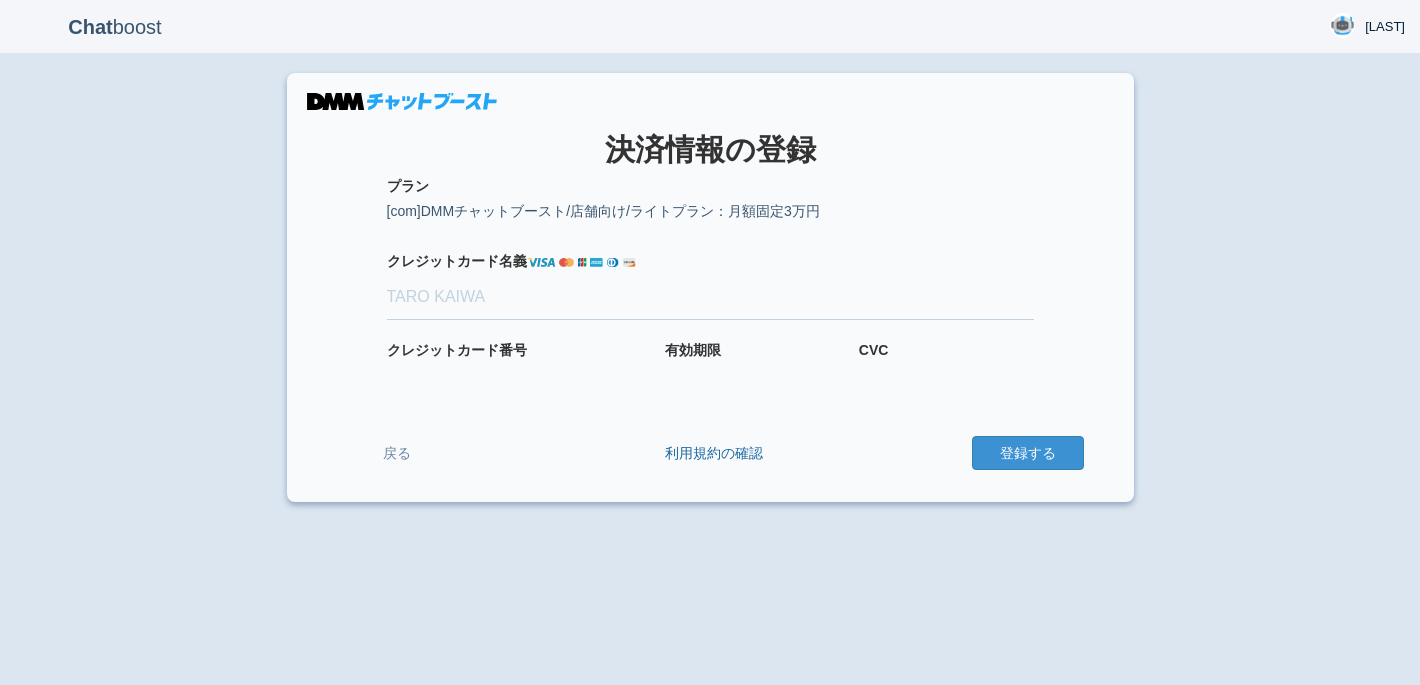 scroll, scrollTop: 0, scrollLeft: 0, axis: both 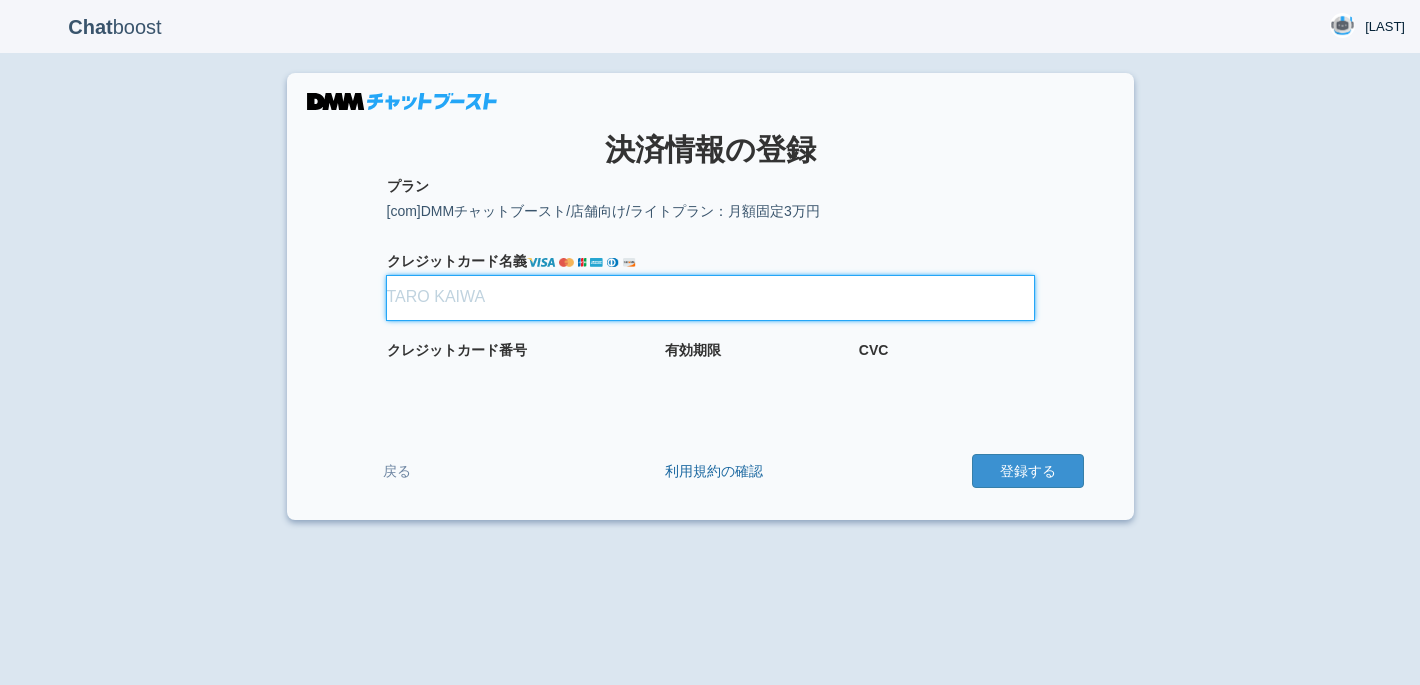 click on "クレジット カード名義" at bounding box center (710, 298) 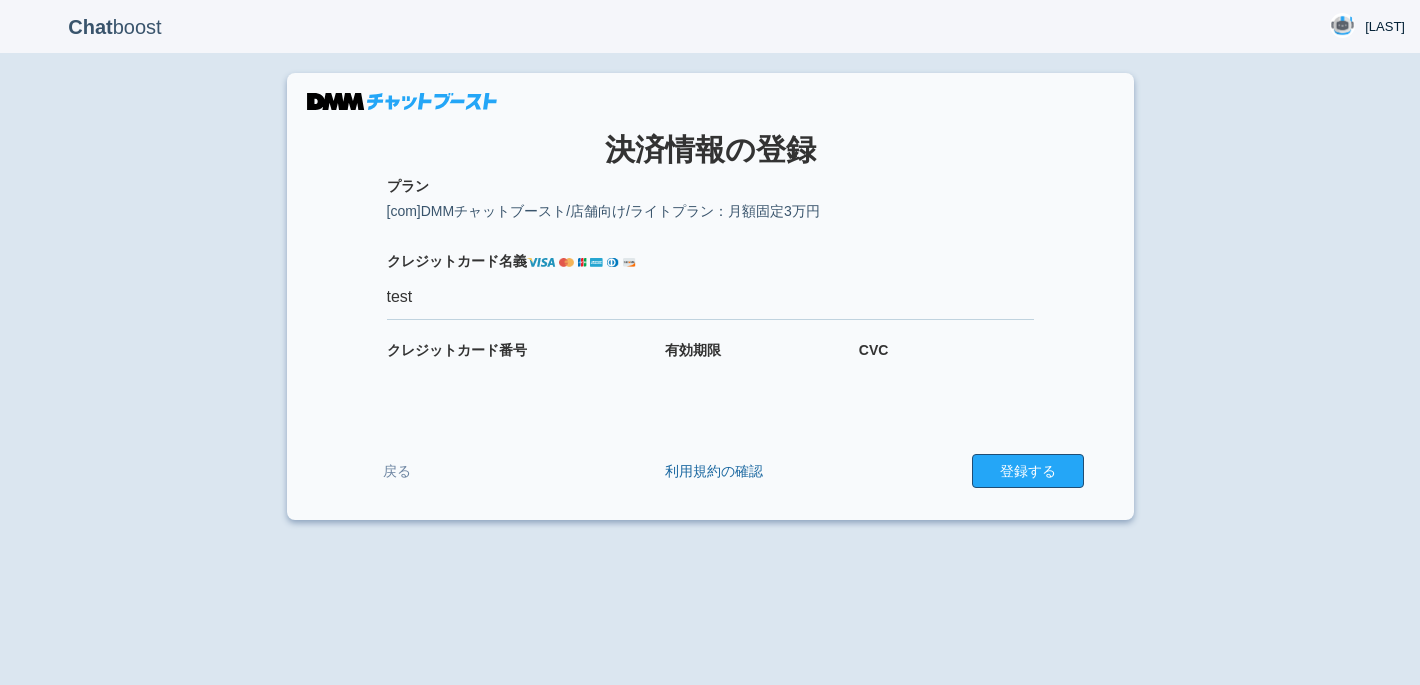 click on "登録する" at bounding box center [1028, 471] 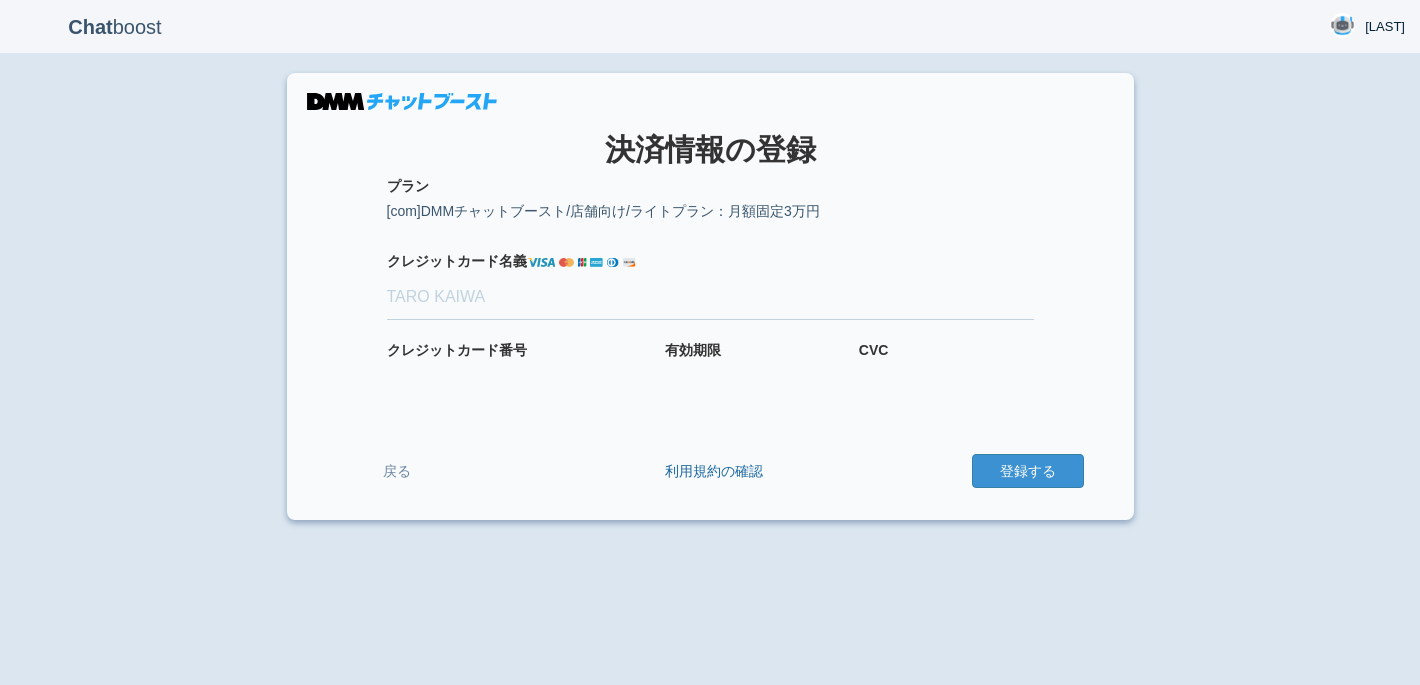 scroll, scrollTop: 0, scrollLeft: 0, axis: both 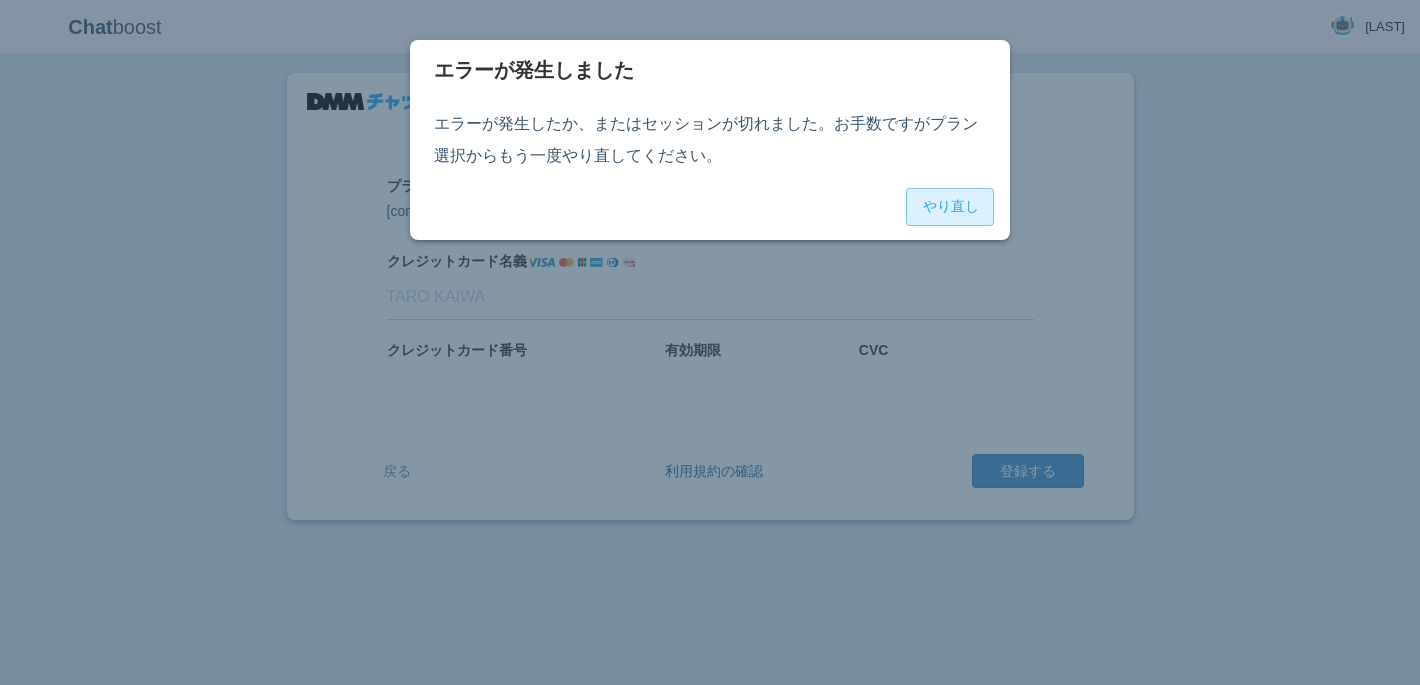 click on "やり直し" at bounding box center (950, 207) 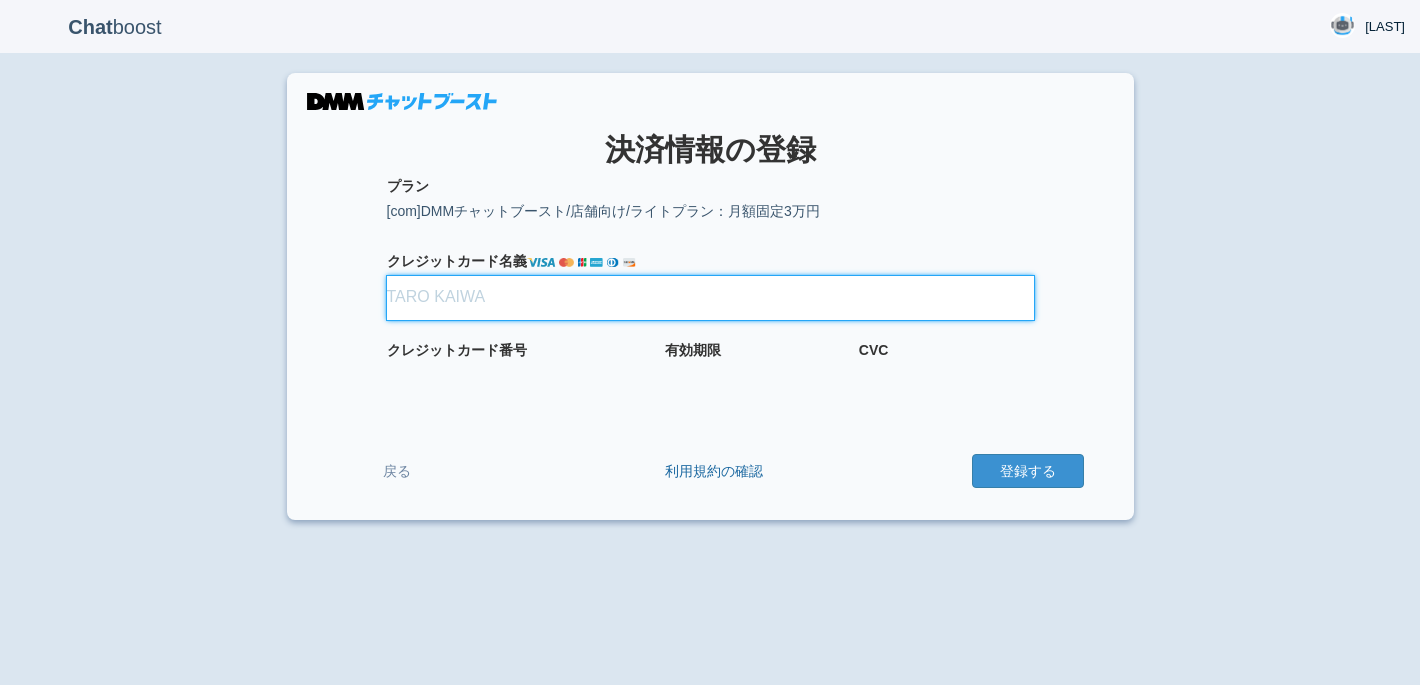 click on "クレジット カード名義" at bounding box center (710, 298) 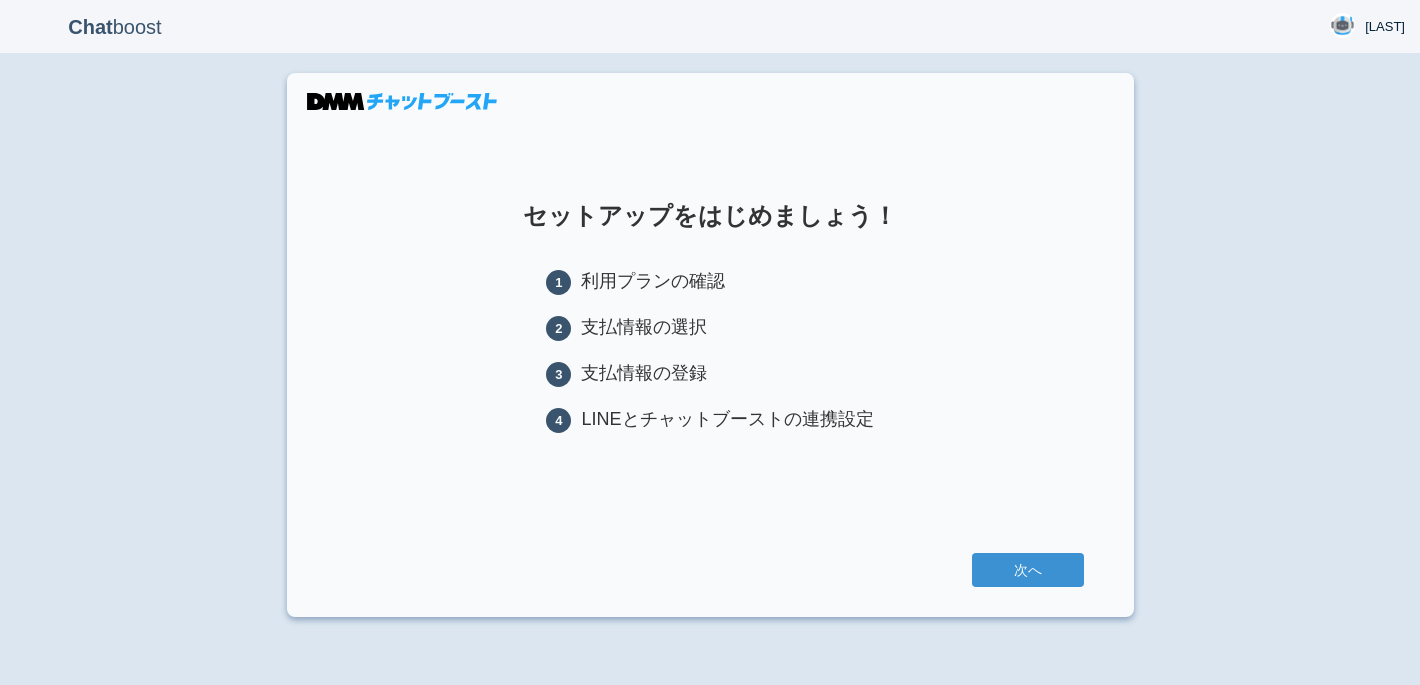 scroll, scrollTop: 0, scrollLeft: 0, axis: both 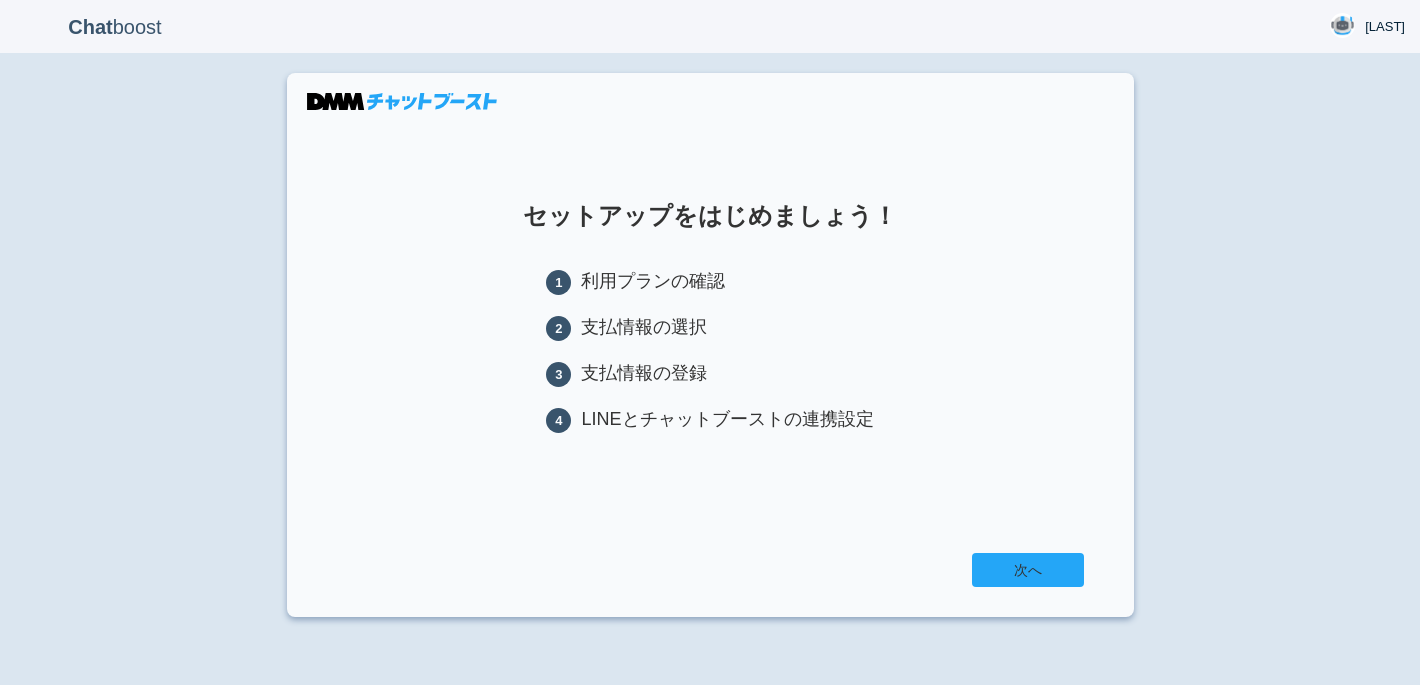 click on "次へ" at bounding box center (1028, 570) 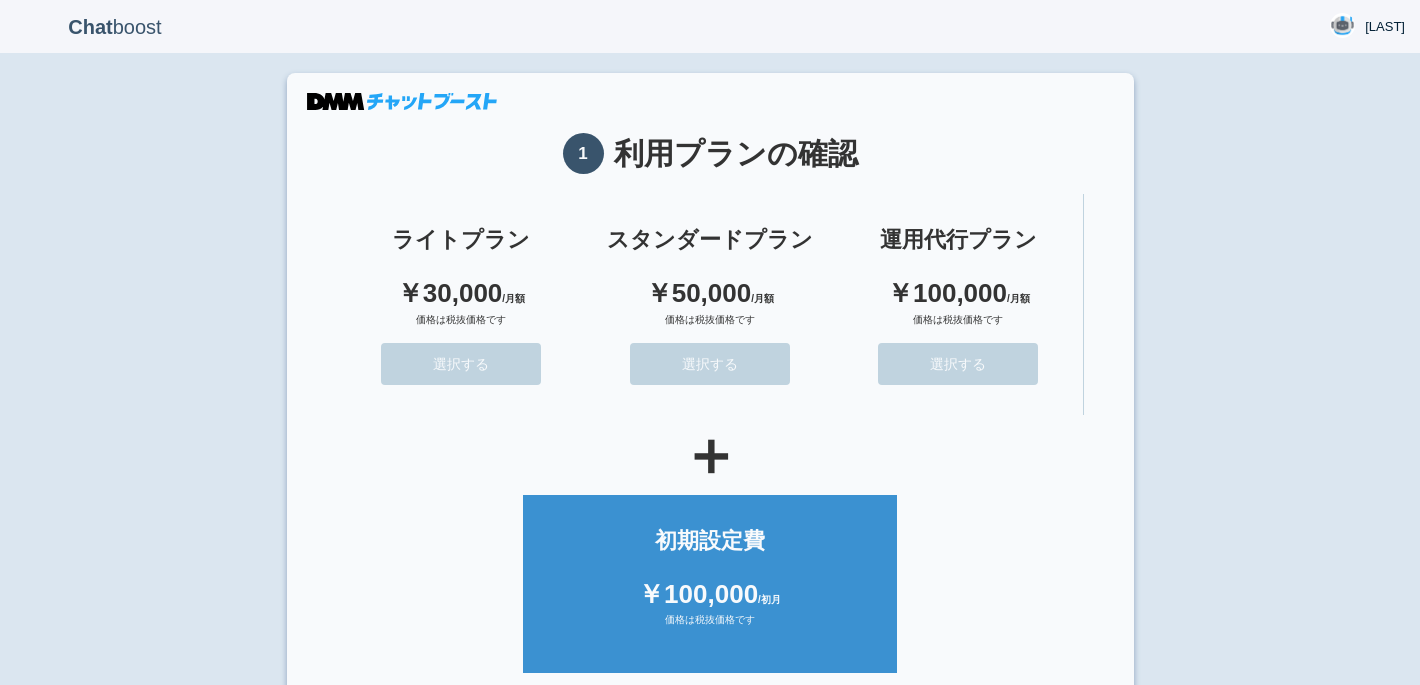 scroll, scrollTop: 0, scrollLeft: 0, axis: both 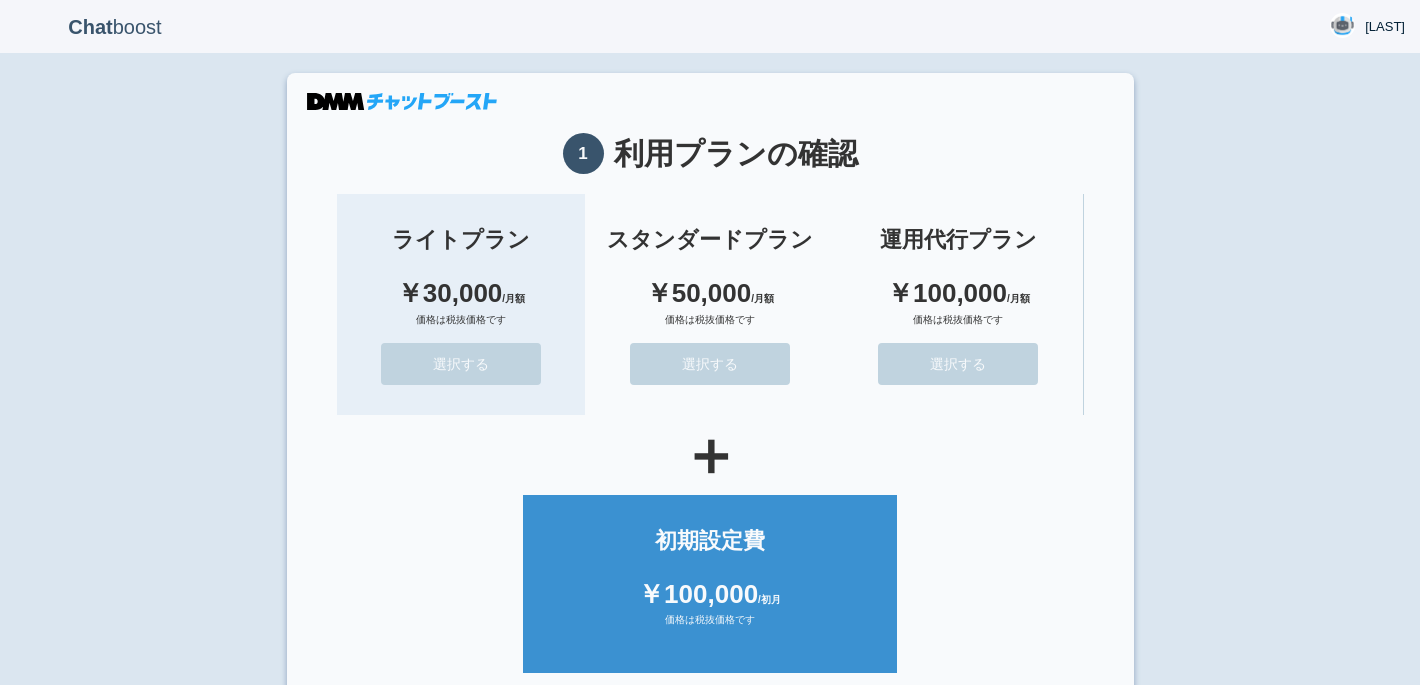 click on "選択する" at bounding box center (461, 364) 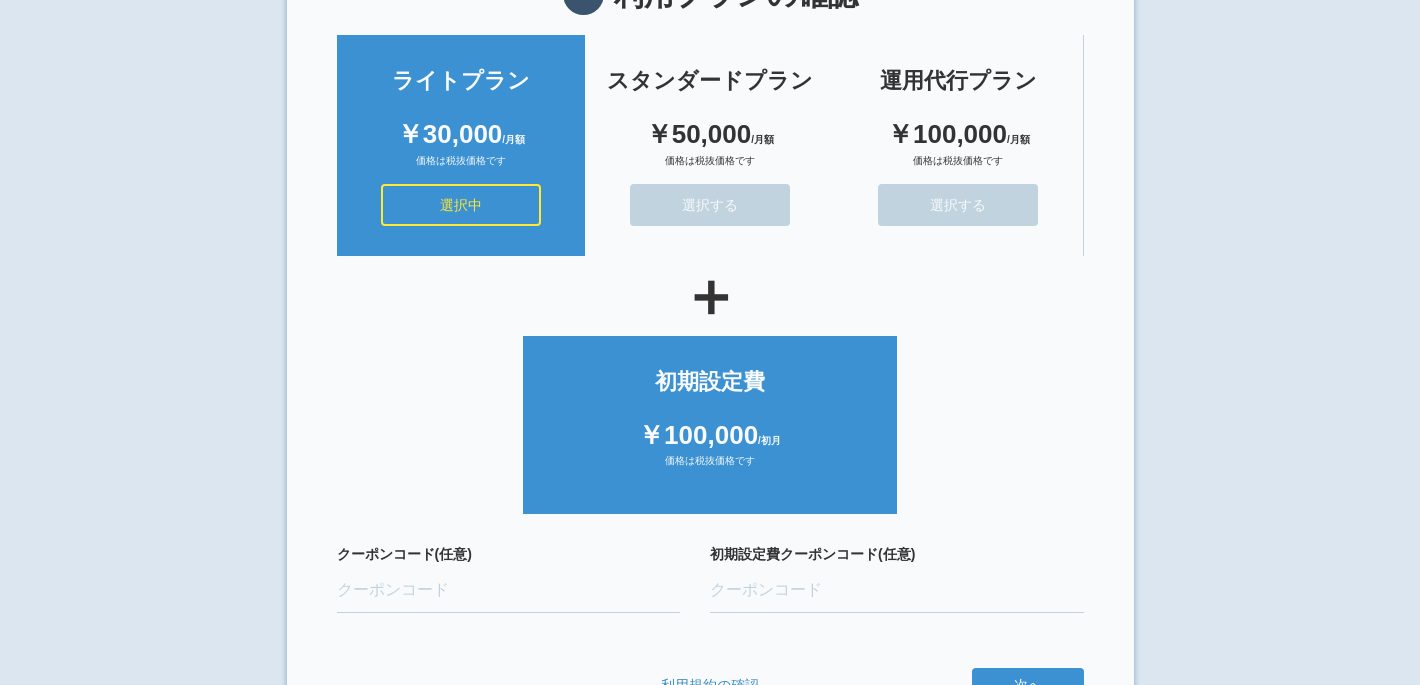 scroll, scrollTop: 214, scrollLeft: 0, axis: vertical 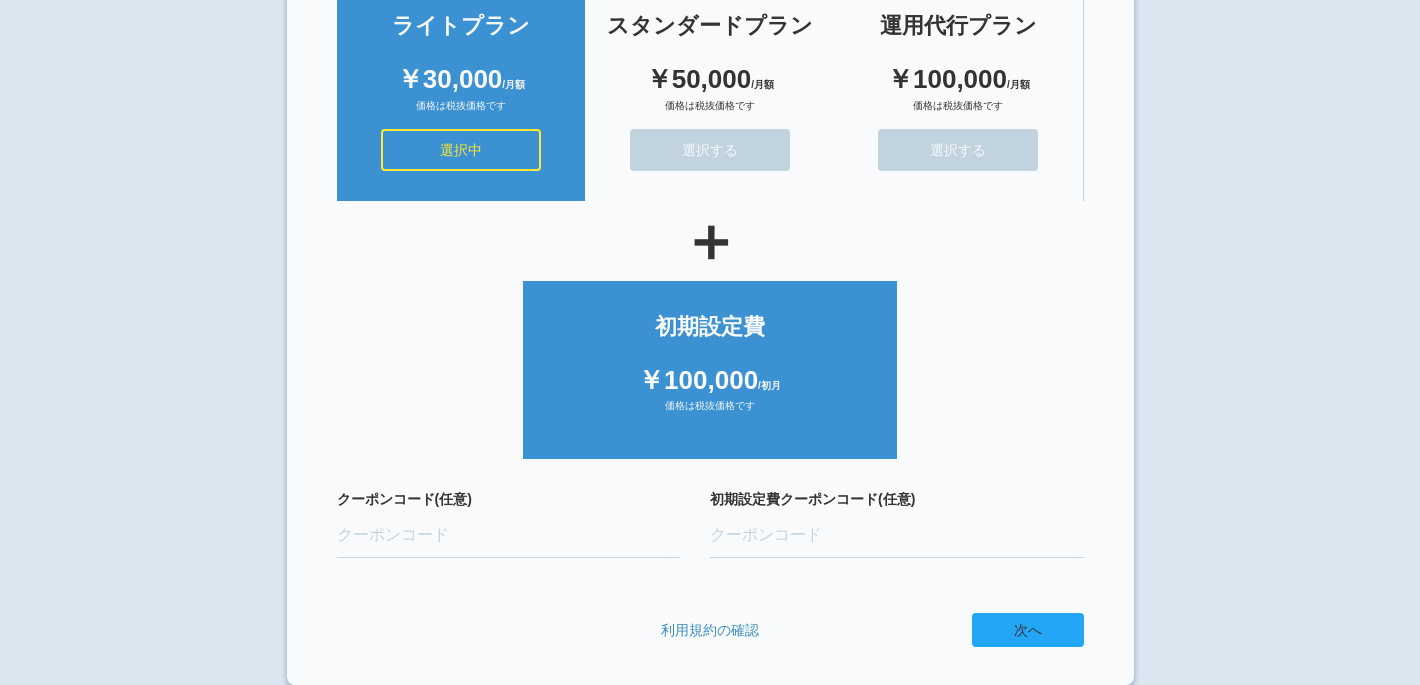 click on "次へ" at bounding box center (1028, 630) 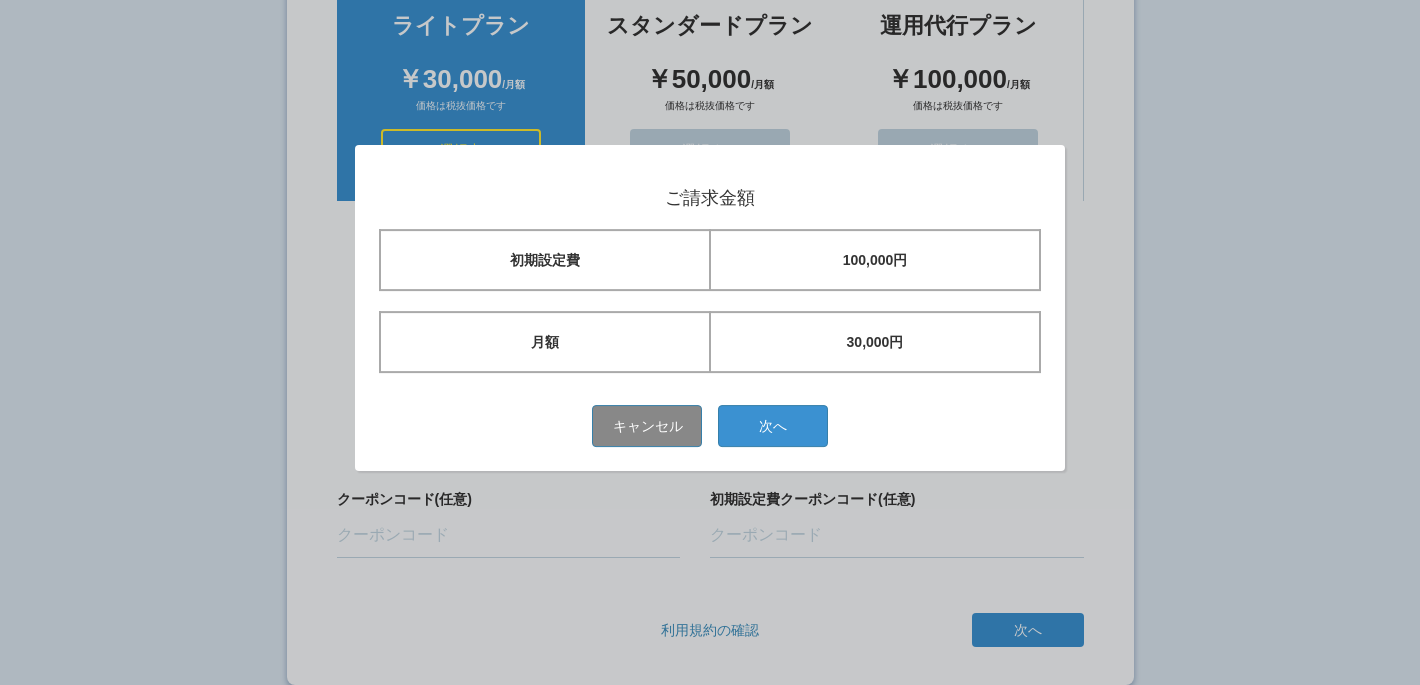 click on "初期設定費" at bounding box center [545, 260] 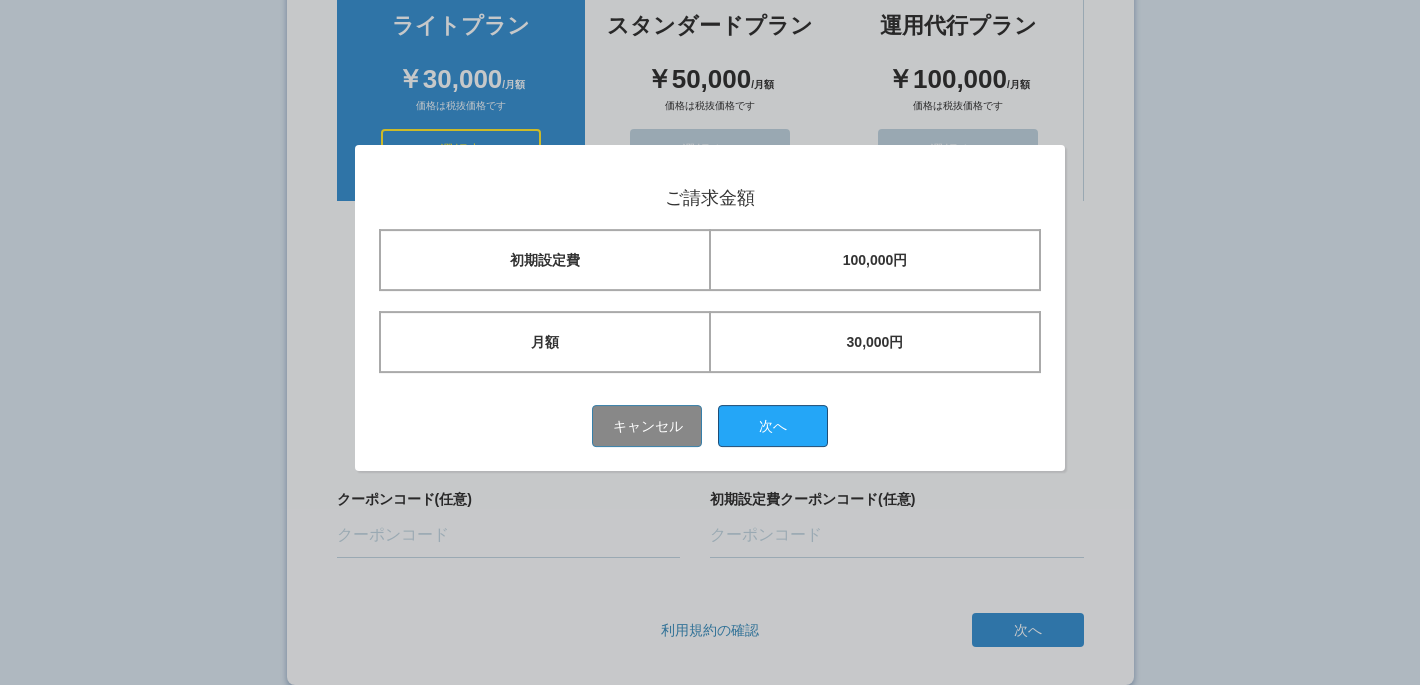 click on "次へ" at bounding box center [773, 426] 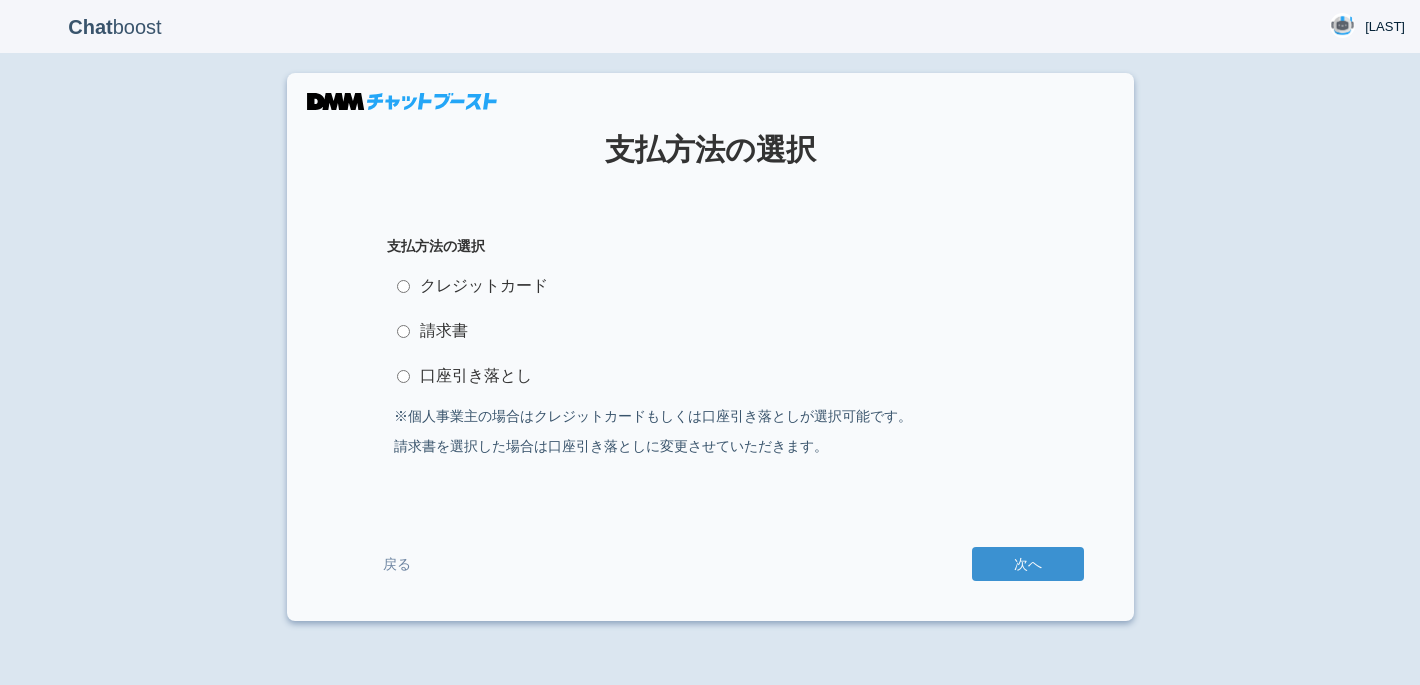 scroll, scrollTop: 0, scrollLeft: 0, axis: both 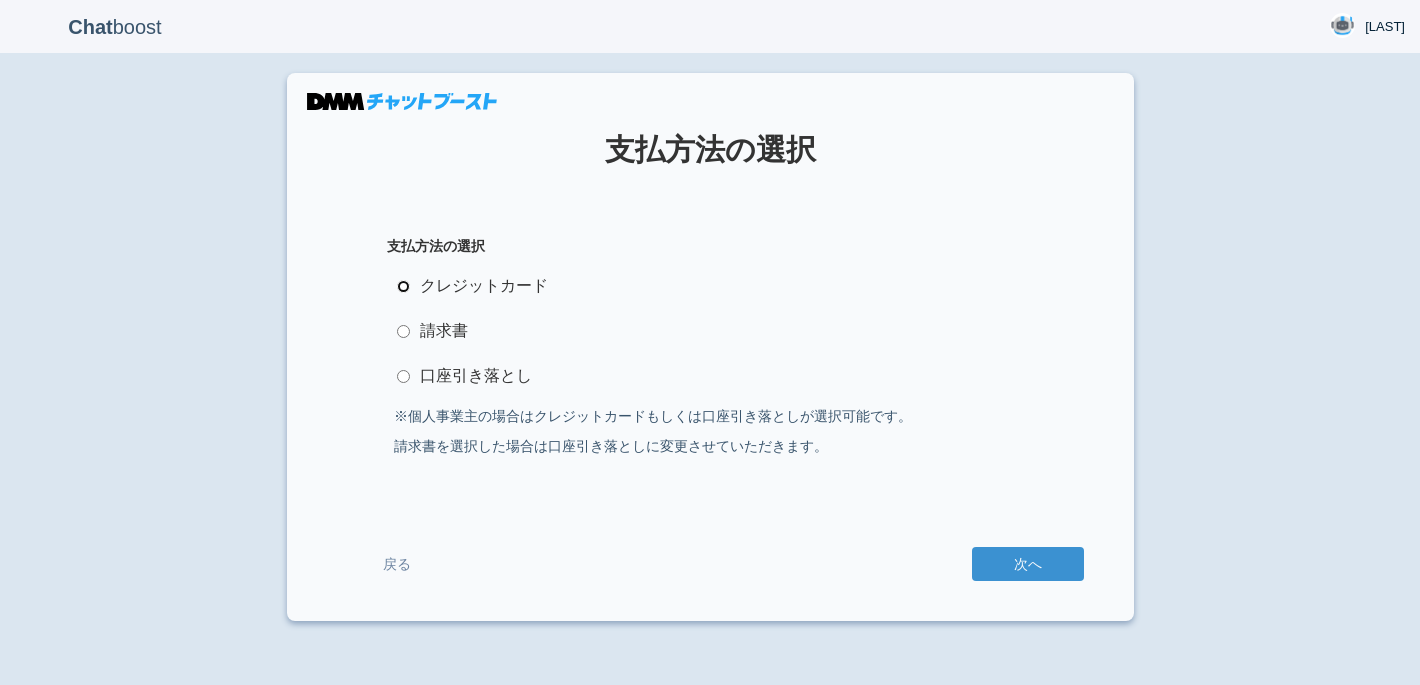 radio on "true" 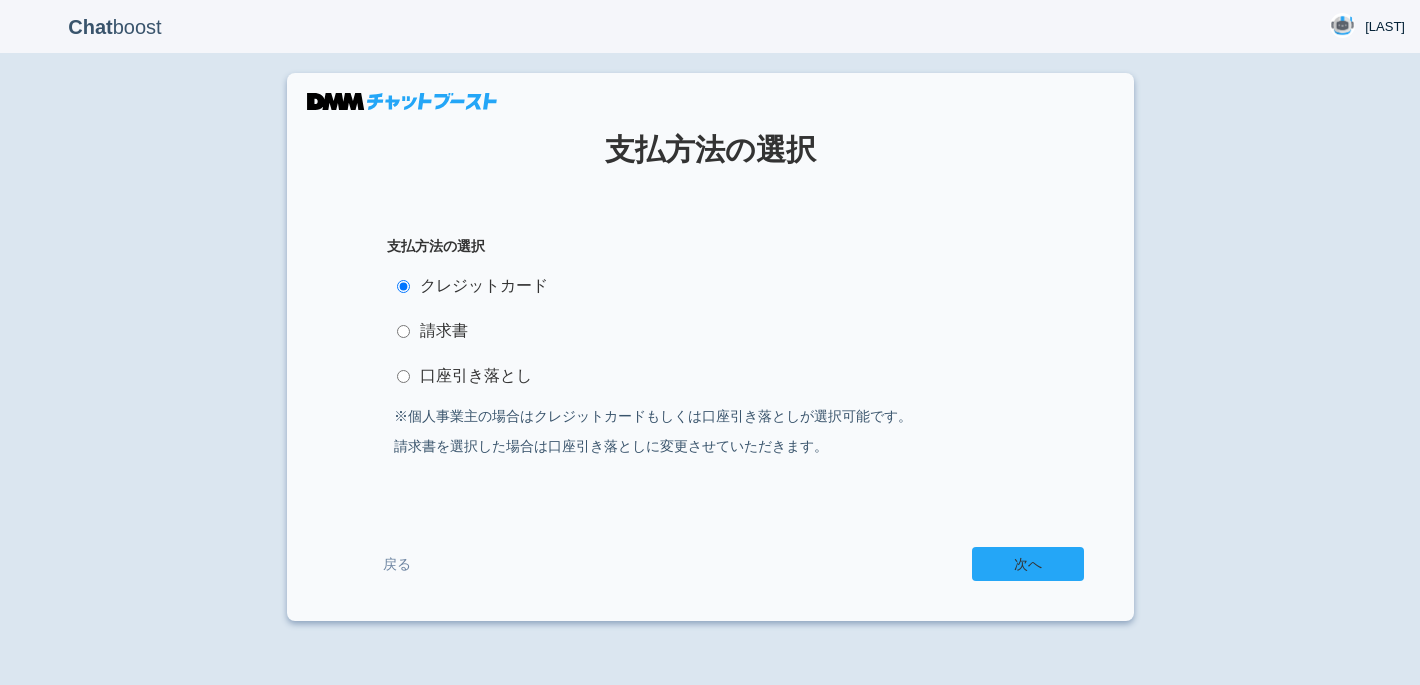 click on "次へ" at bounding box center (1028, 564) 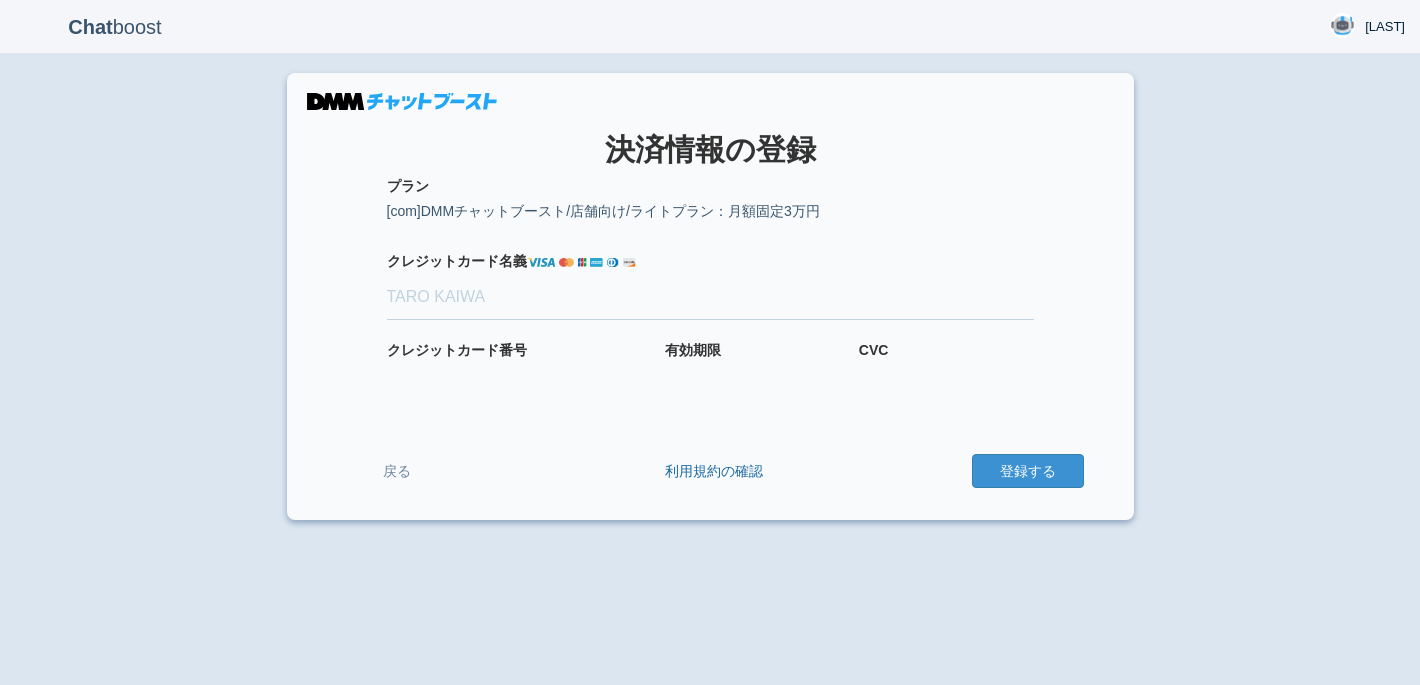 scroll, scrollTop: 0, scrollLeft: 0, axis: both 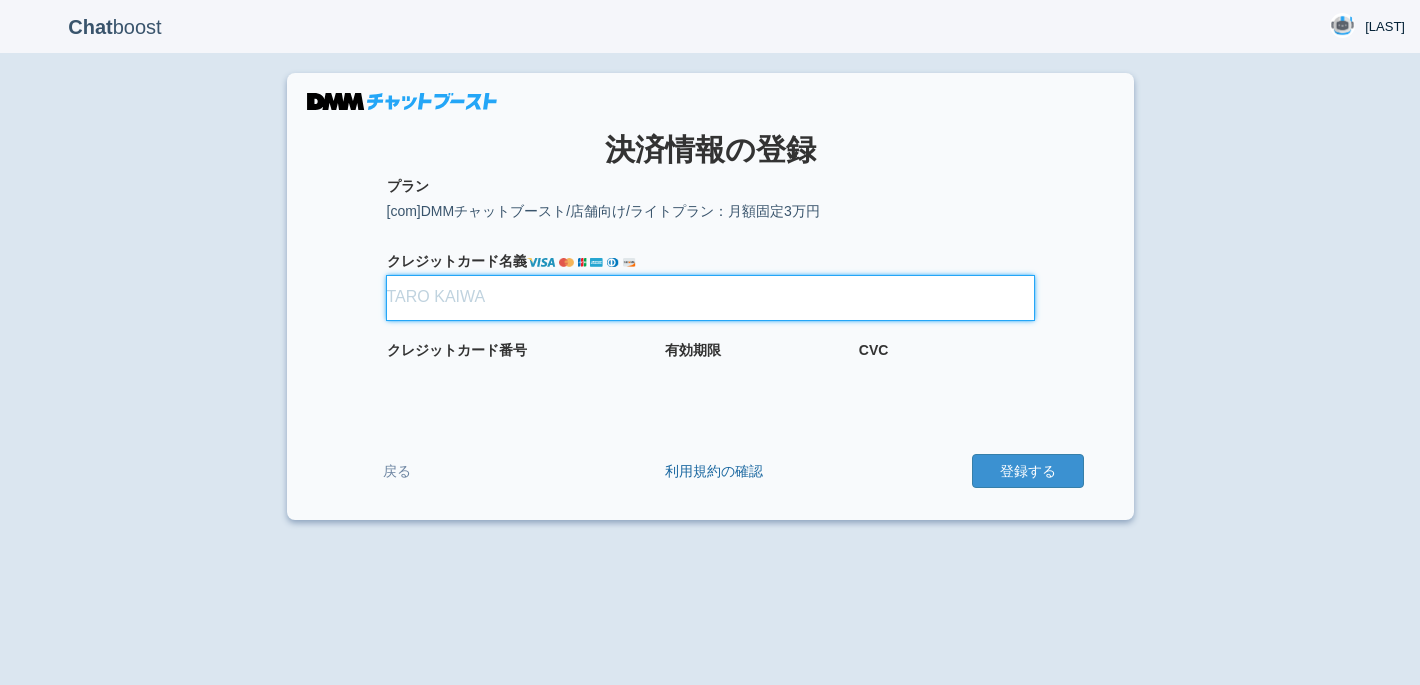 click on "クレジット カード名義" at bounding box center (710, 298) 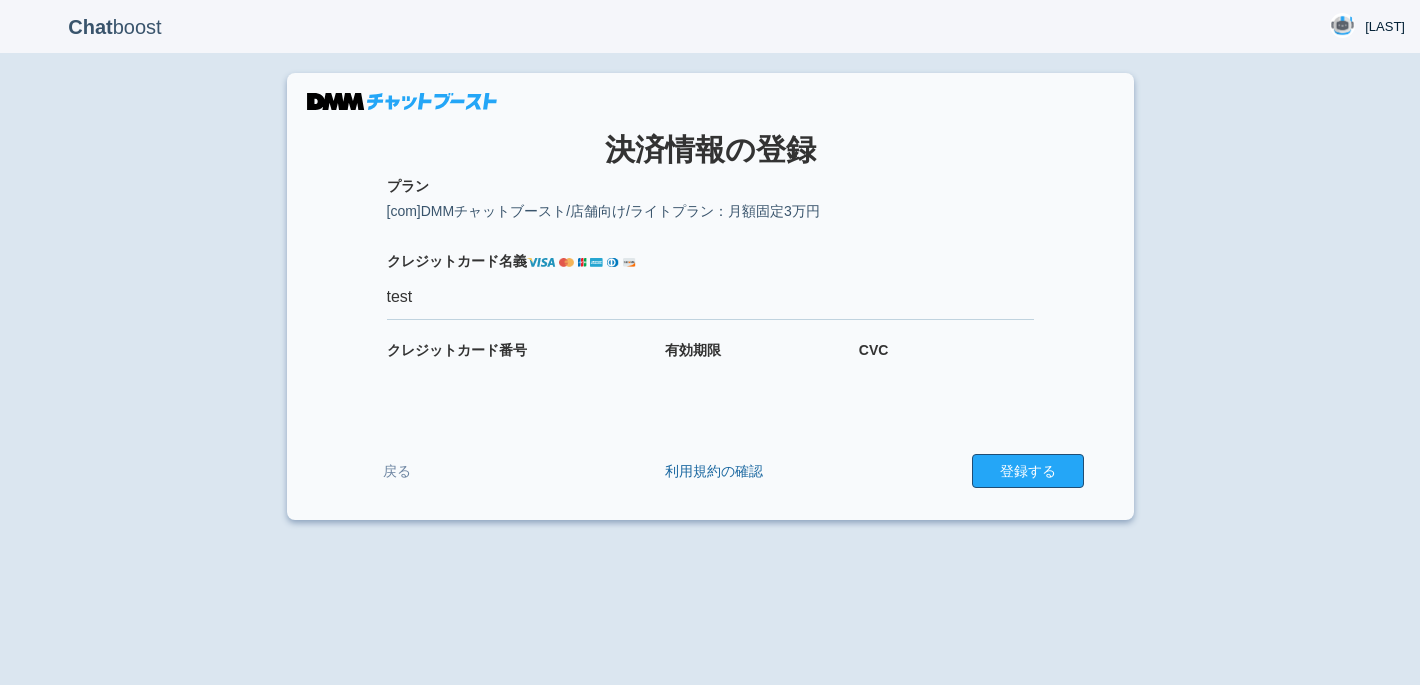 click on "登録する" at bounding box center [1028, 471] 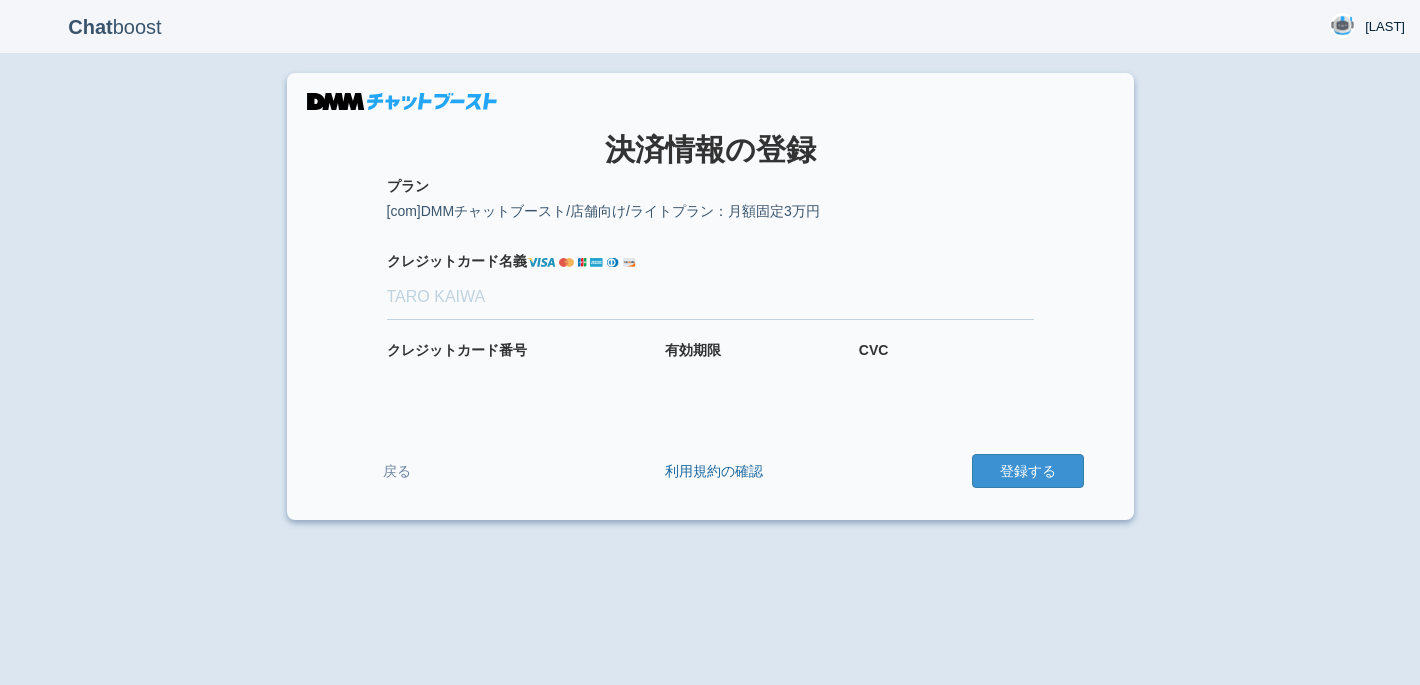 scroll, scrollTop: 0, scrollLeft: 0, axis: both 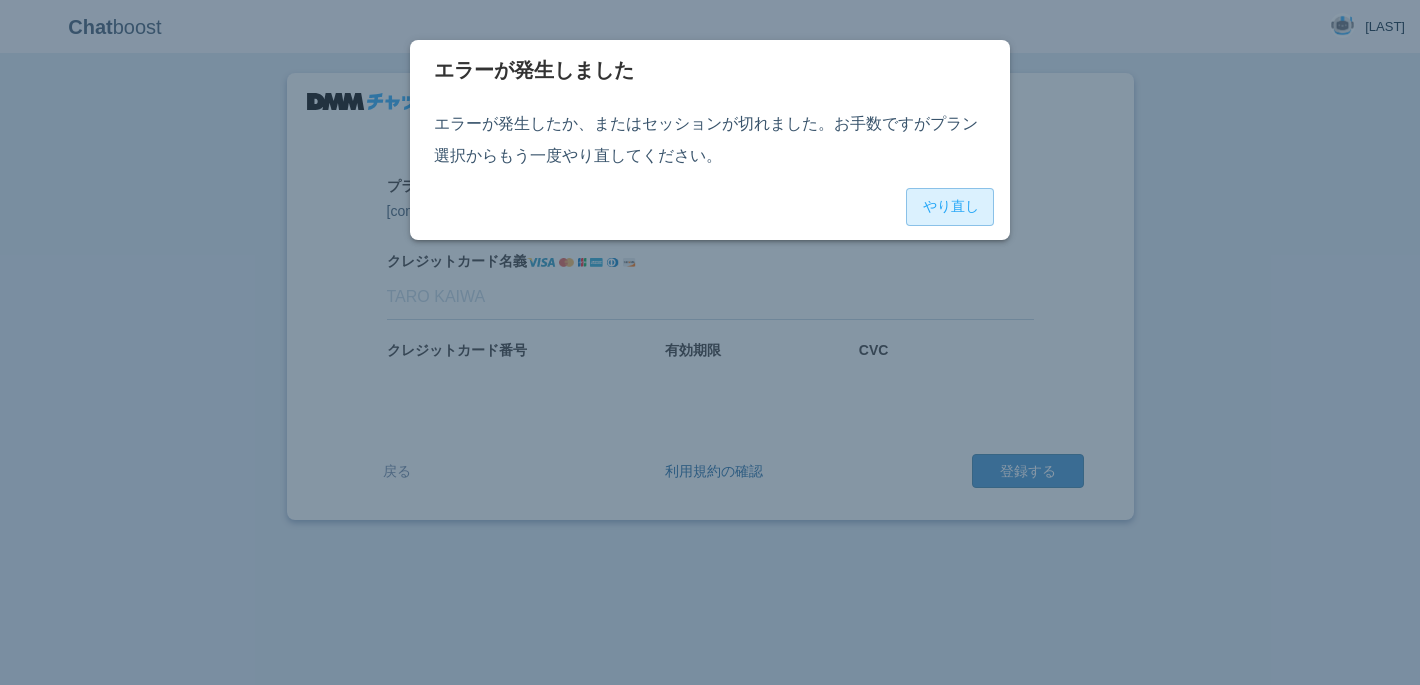 click on "やり直し" at bounding box center [950, 207] 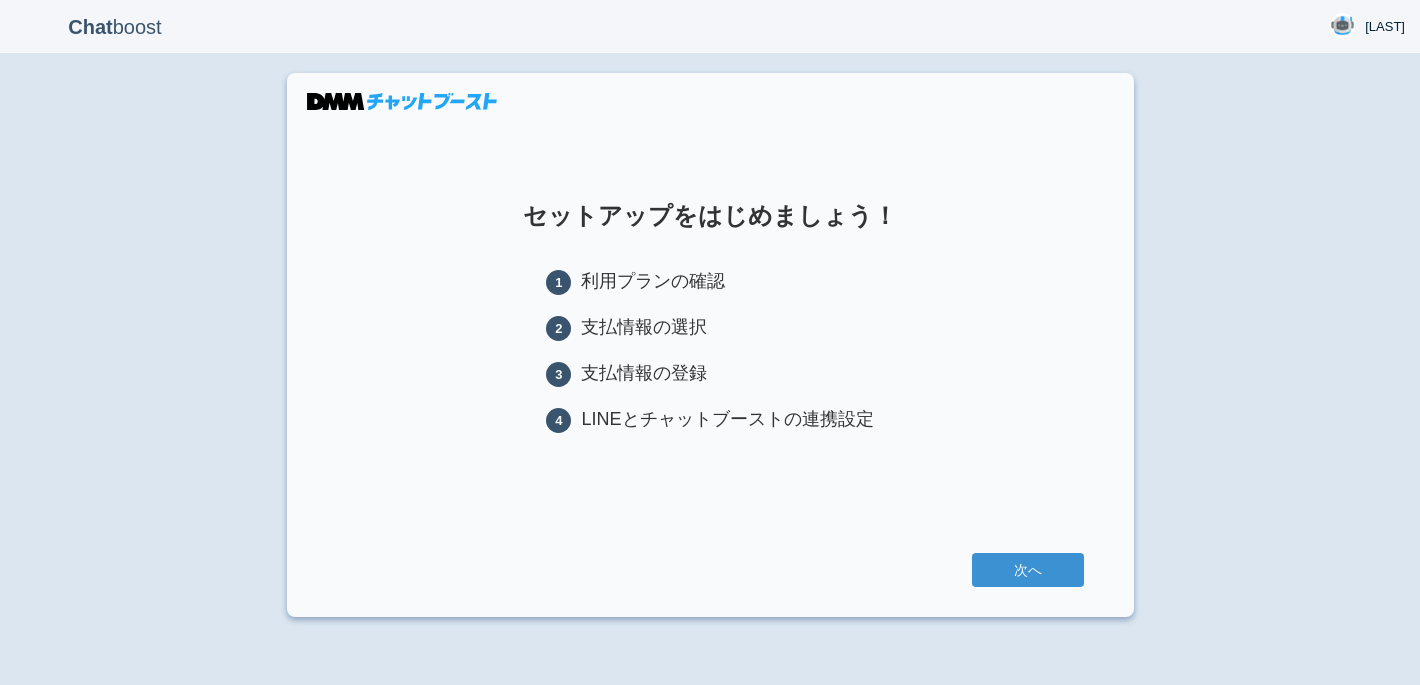 scroll, scrollTop: 0, scrollLeft: 0, axis: both 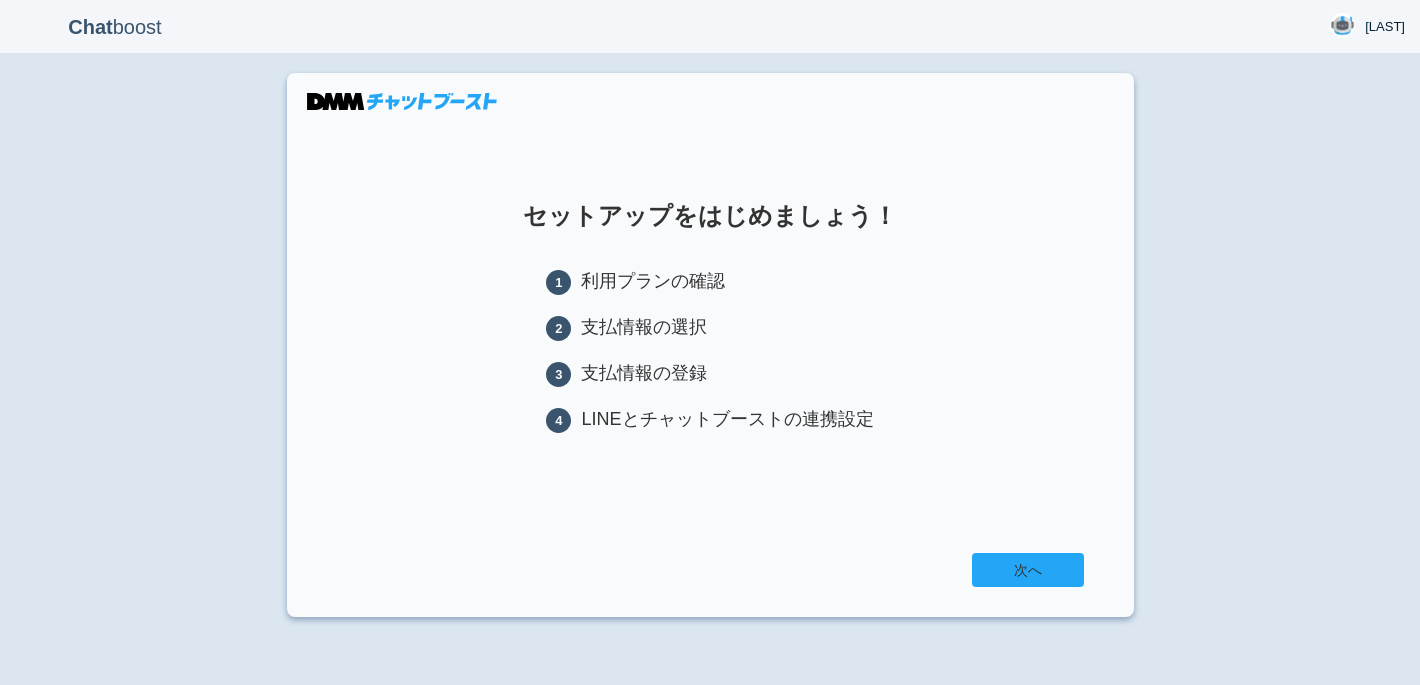 click on "次へ" at bounding box center [1028, 570] 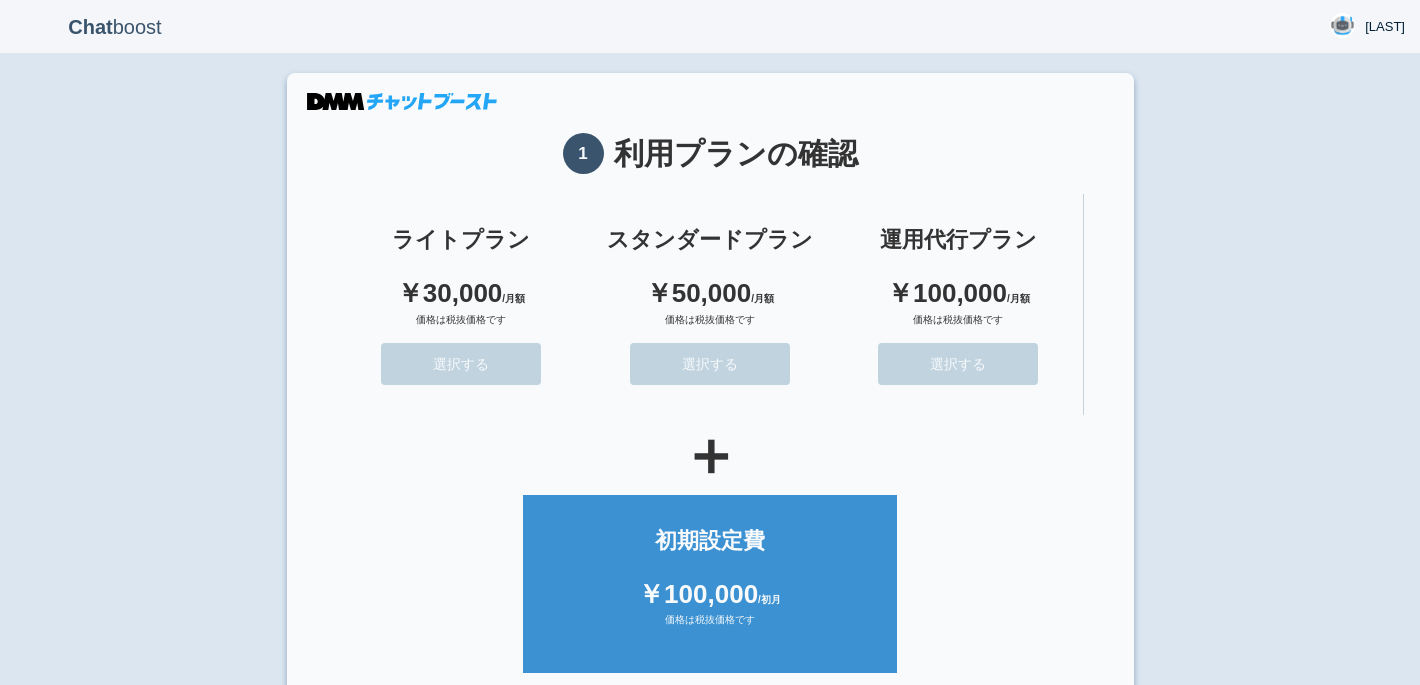 scroll, scrollTop: 0, scrollLeft: 0, axis: both 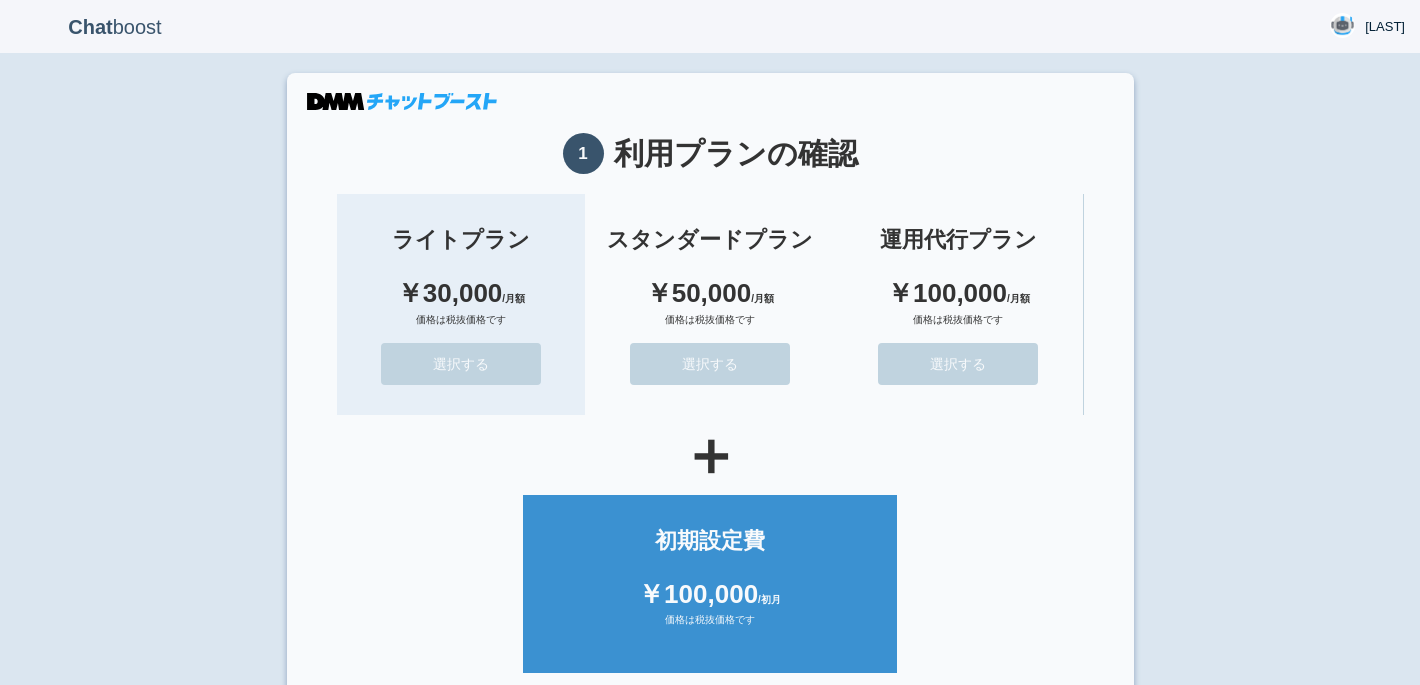 click on "価格は税抜価格です" at bounding box center [461, 328] 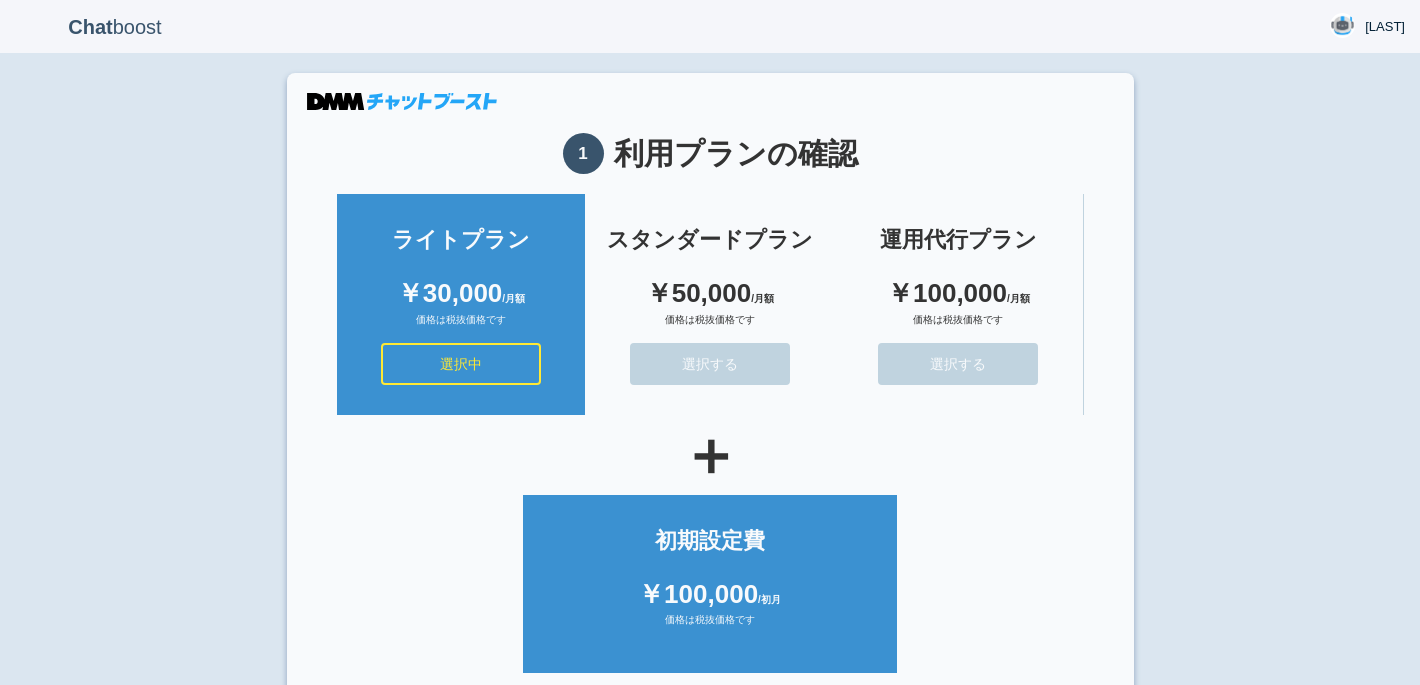 scroll, scrollTop: 201, scrollLeft: 0, axis: vertical 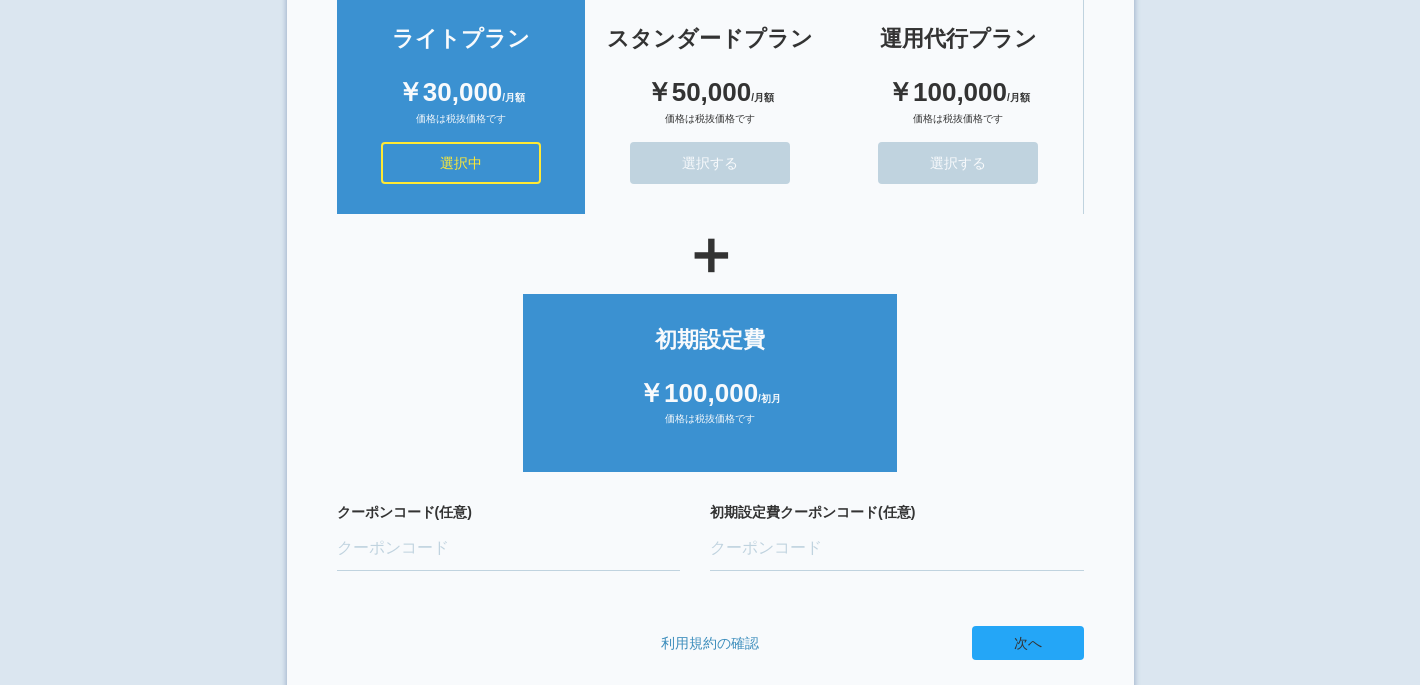 click on "次へ" at bounding box center [1028, 643] 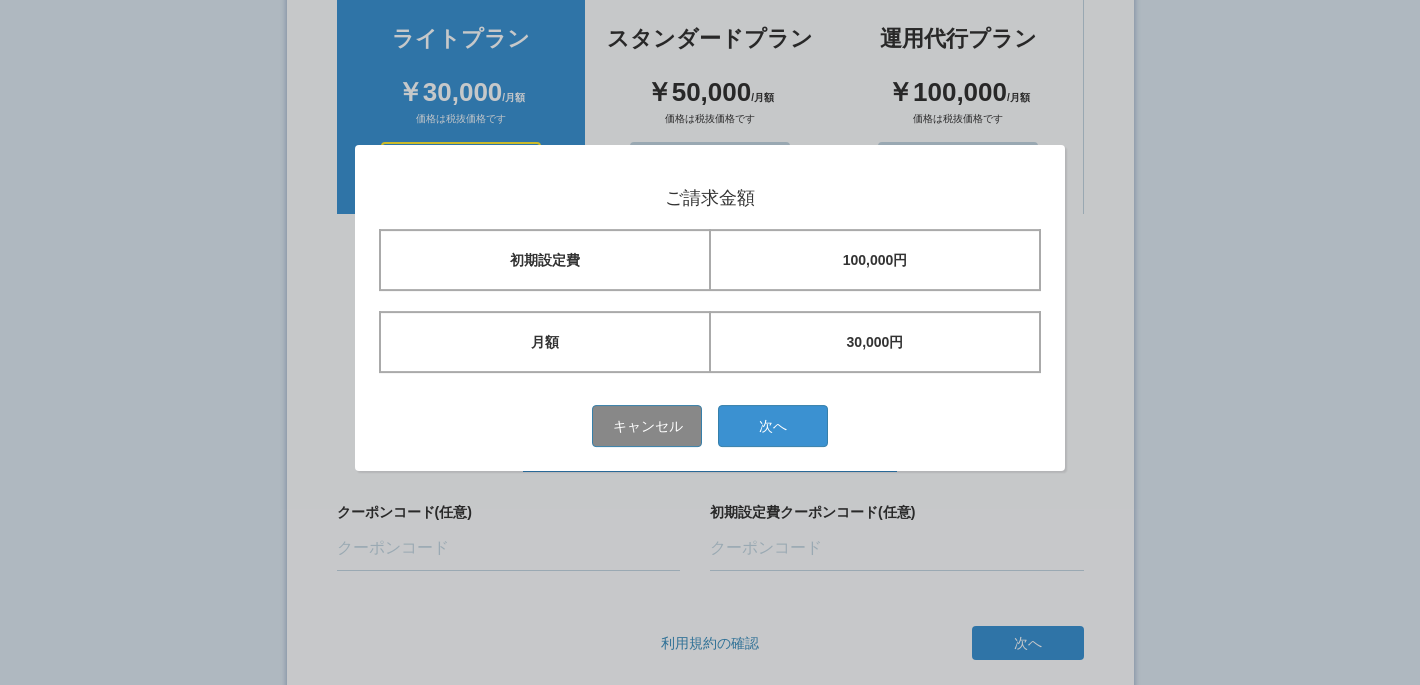 click on "ご請求金額
初期設定費
100,000円
月額
30,000円
キャンセル
次へ" at bounding box center [710, 308] 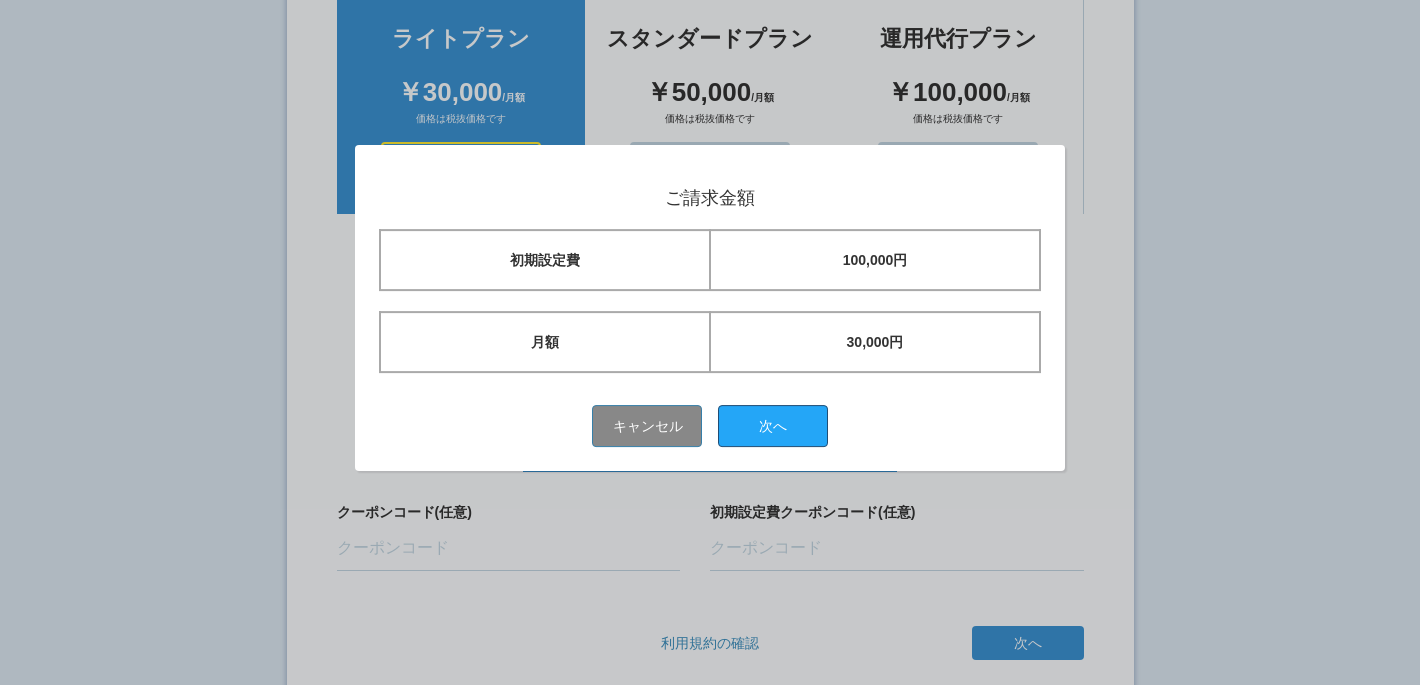 click on "次へ" at bounding box center [773, 426] 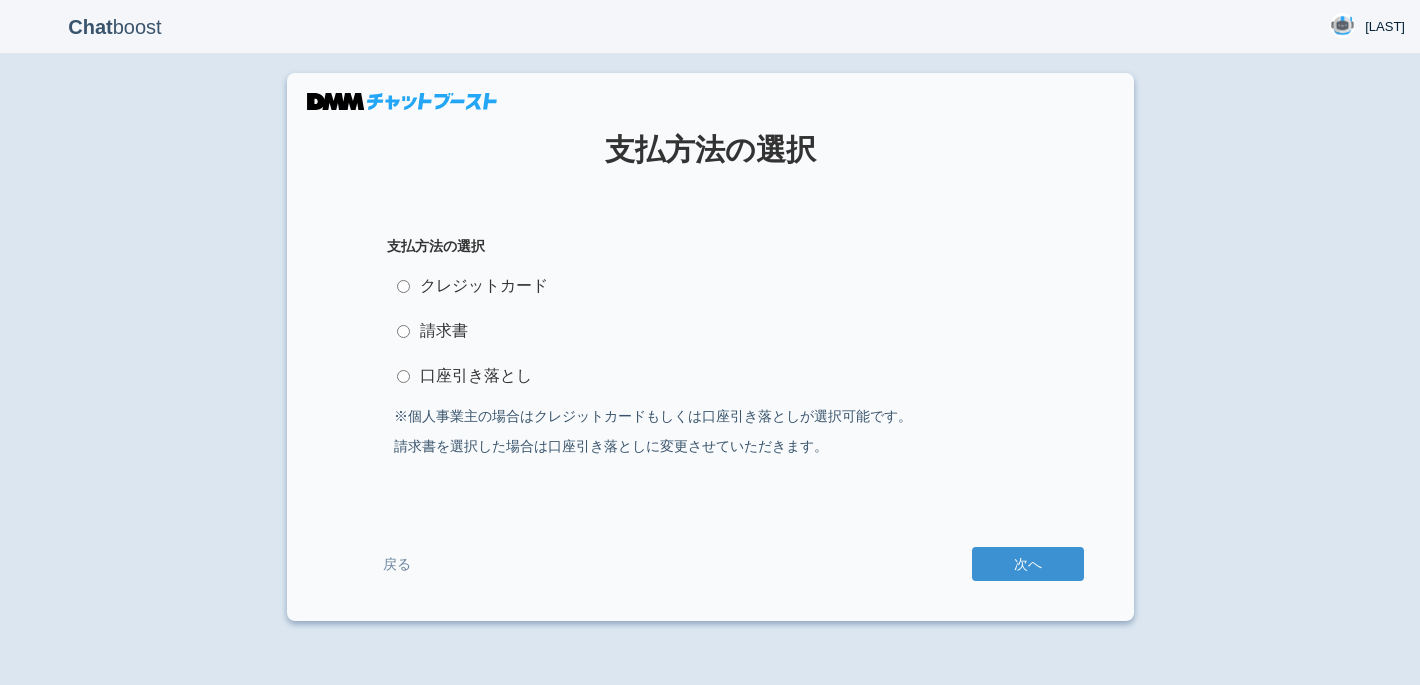 scroll, scrollTop: 0, scrollLeft: 0, axis: both 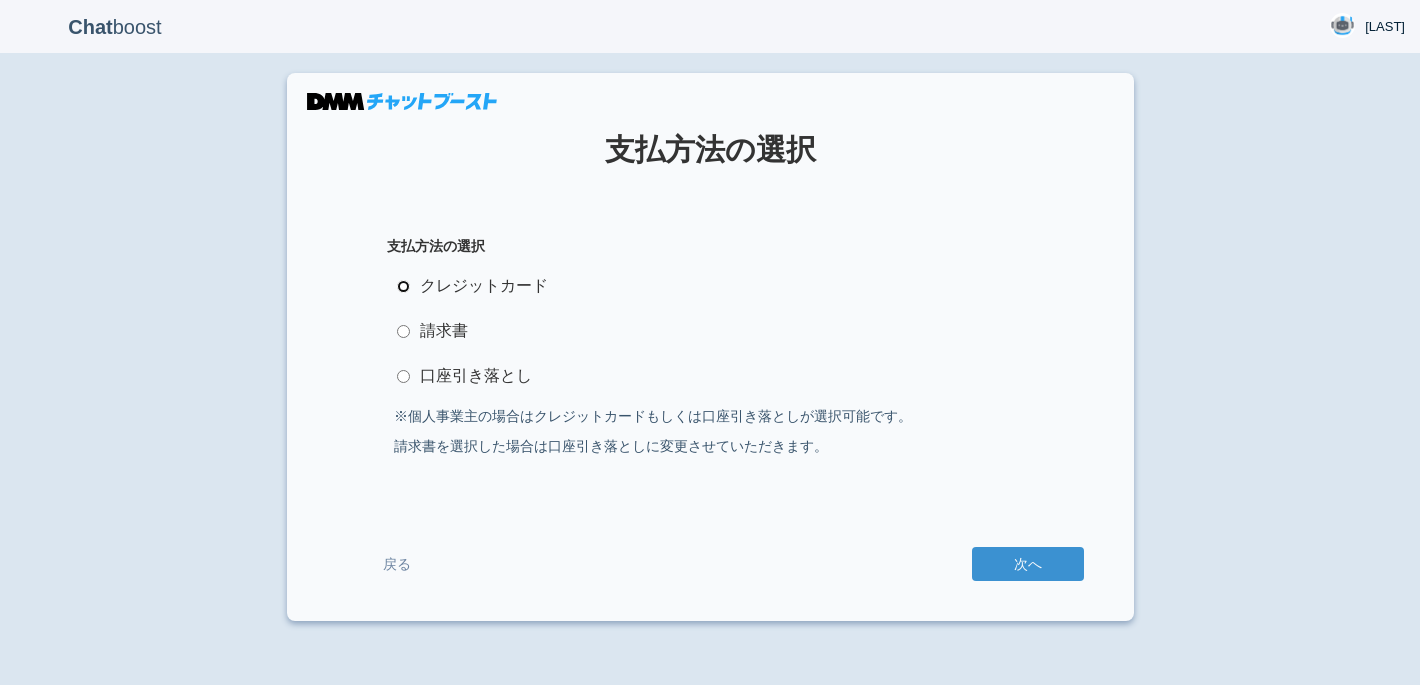 click on "クレジットカード" at bounding box center [403, 286] 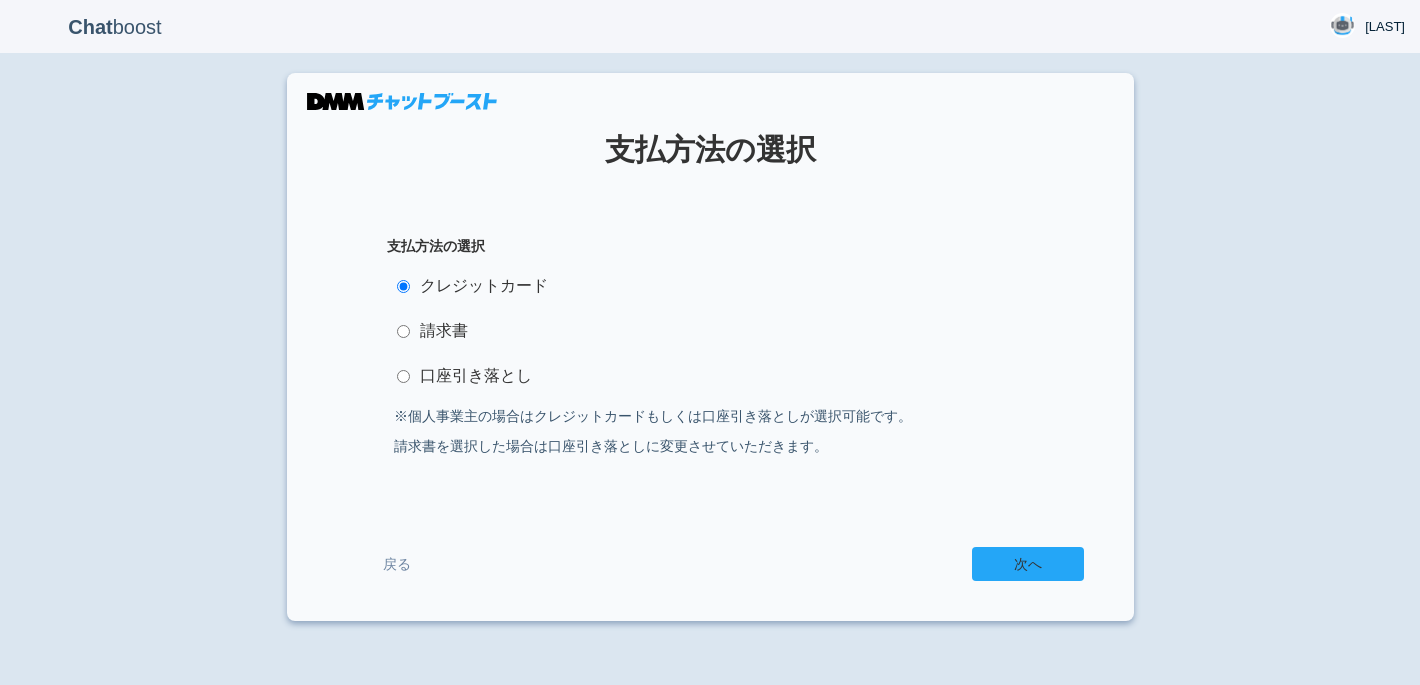click on "次へ" at bounding box center (1028, 564) 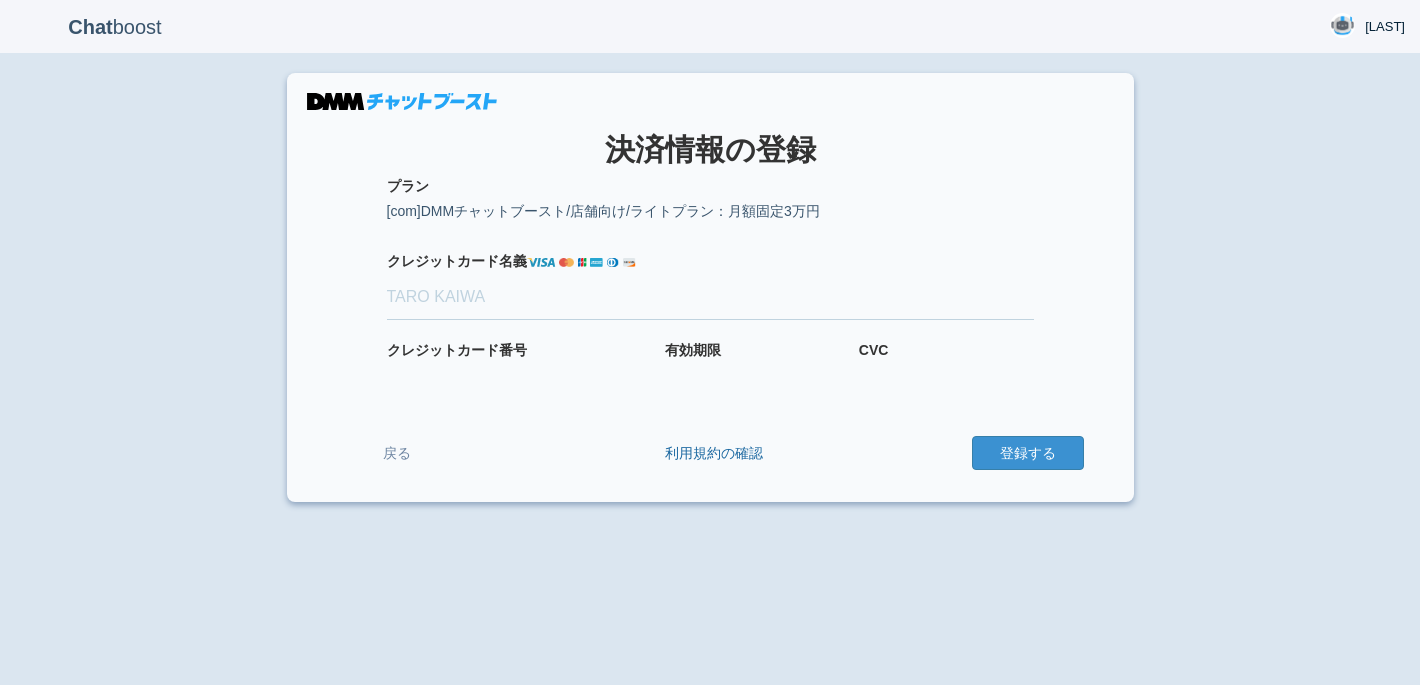 scroll, scrollTop: 0, scrollLeft: 0, axis: both 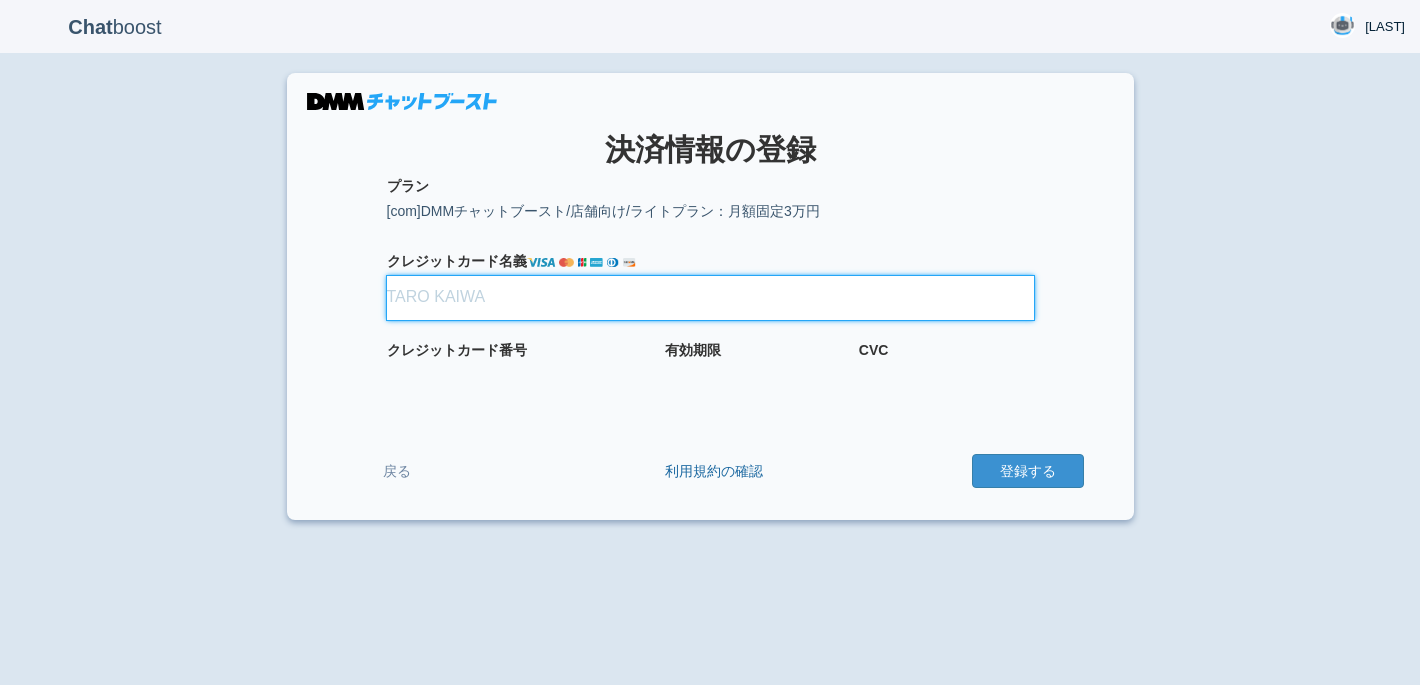 click on "クレジット カード名義" at bounding box center [710, 298] 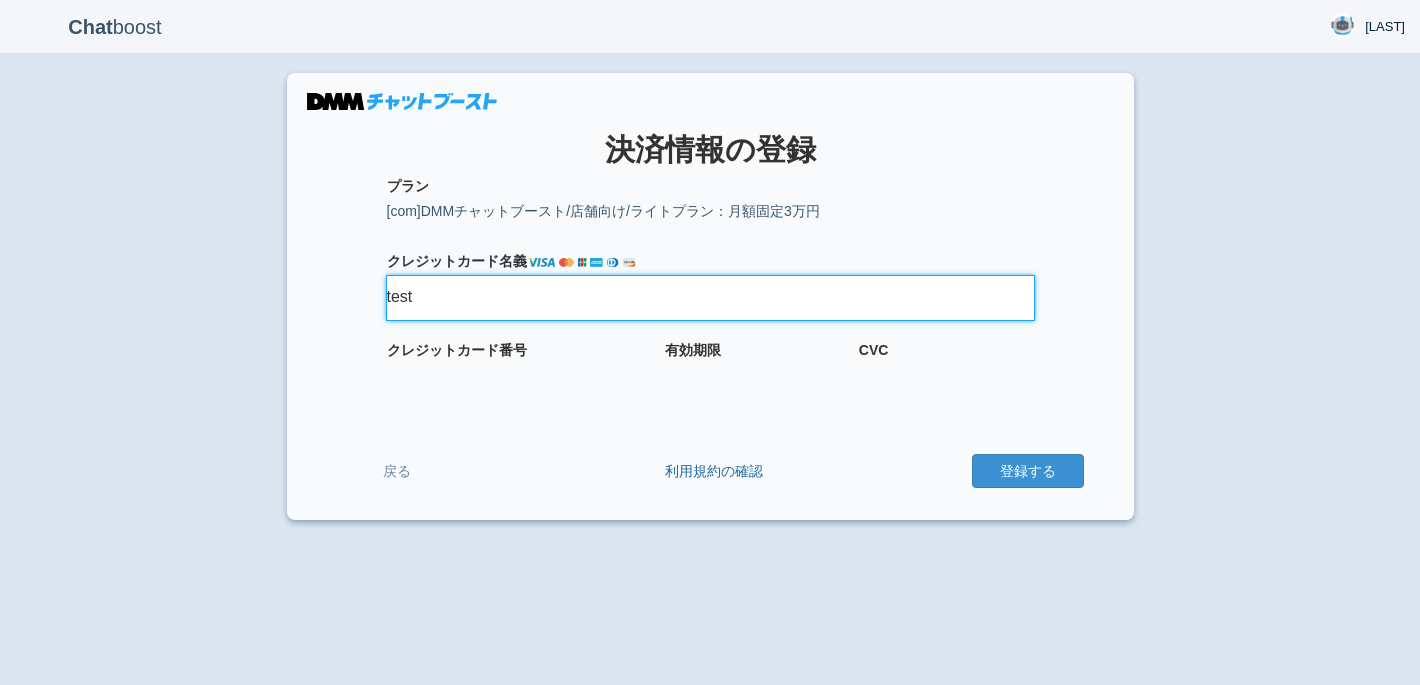 type on "test" 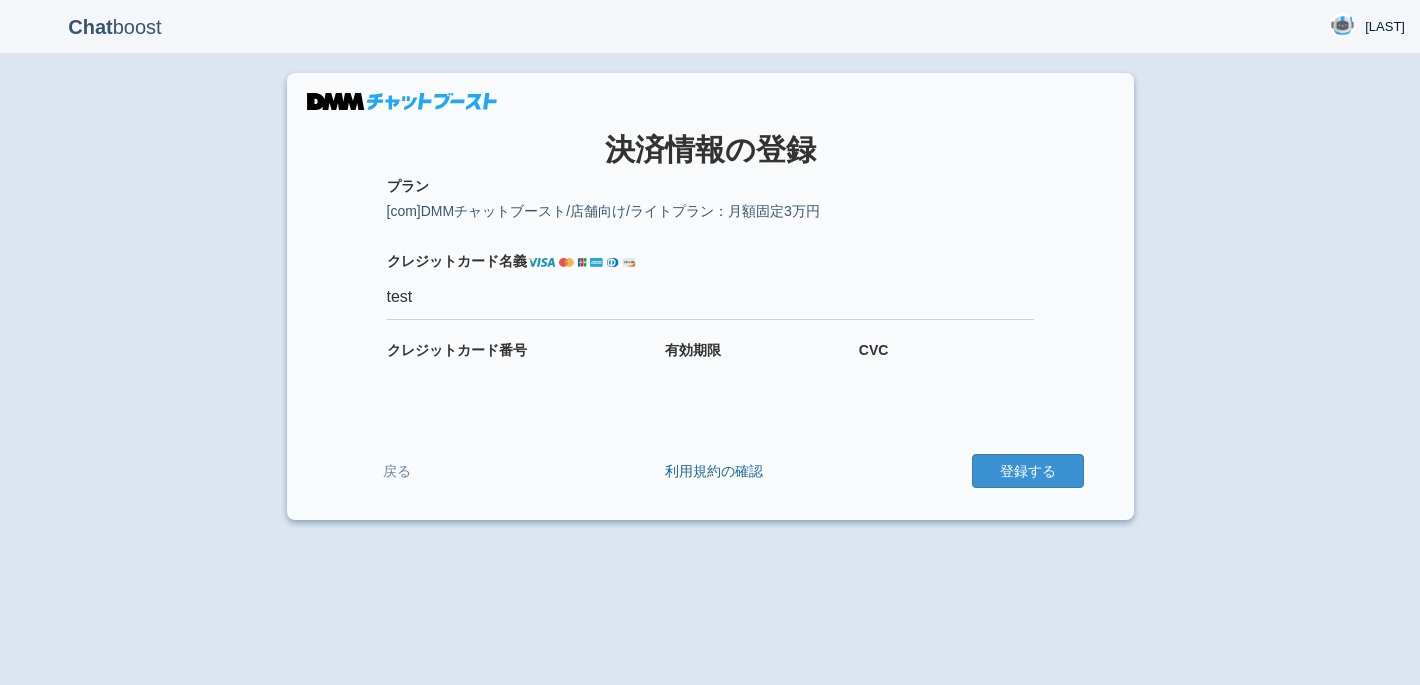 click on "プラン
[com]DMMチャットブースト/店舗向け/ライトプラン：月額固定3万円
適用クーポン
クレジット カード名義
test
クレジット カード番号
有効期限
CVC
戻る
利用規約の確認
登録する" at bounding box center [710, 333] 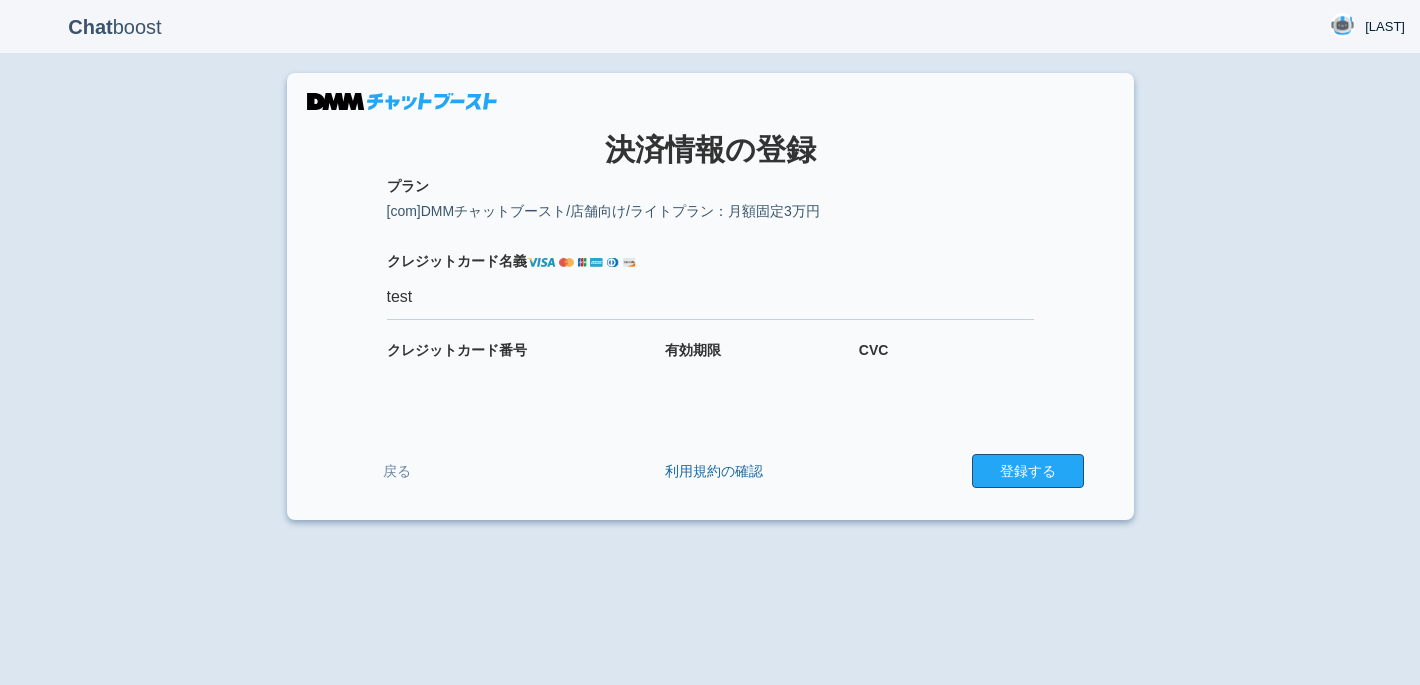 click on "登録する" at bounding box center [1028, 471] 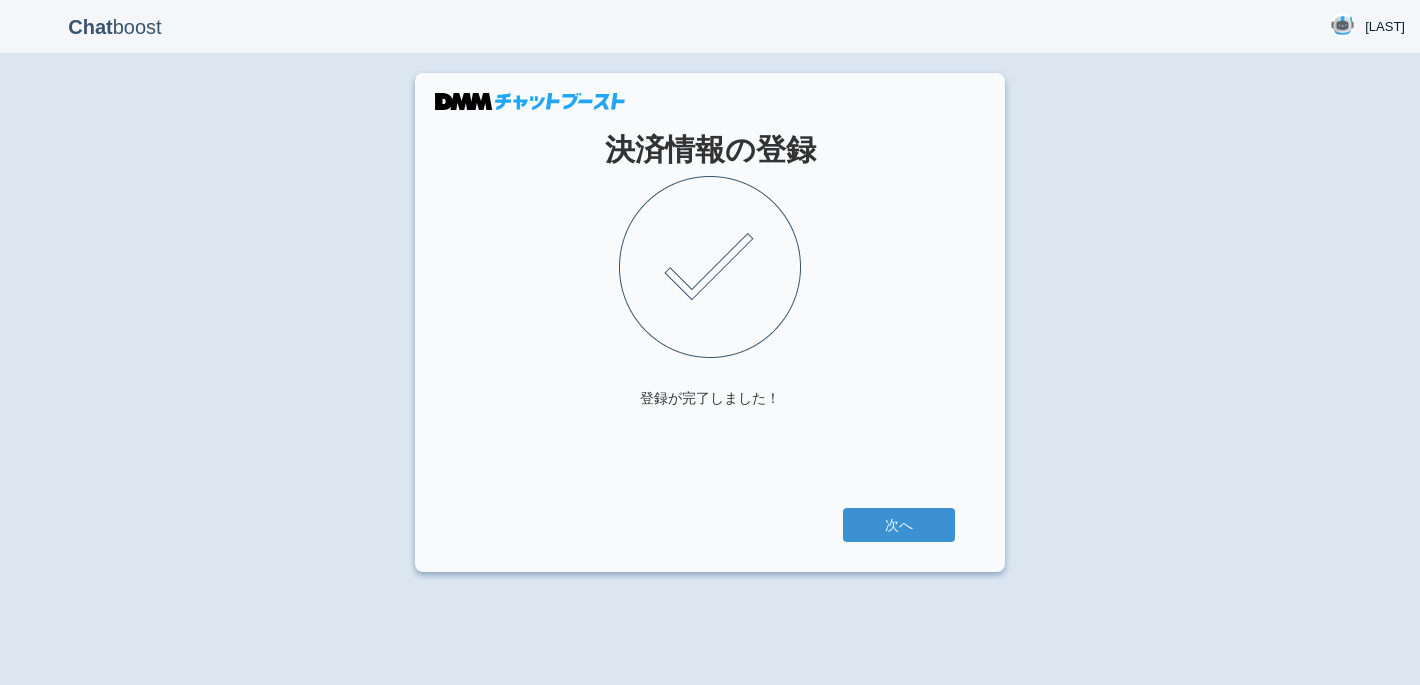 scroll, scrollTop: 0, scrollLeft: 0, axis: both 